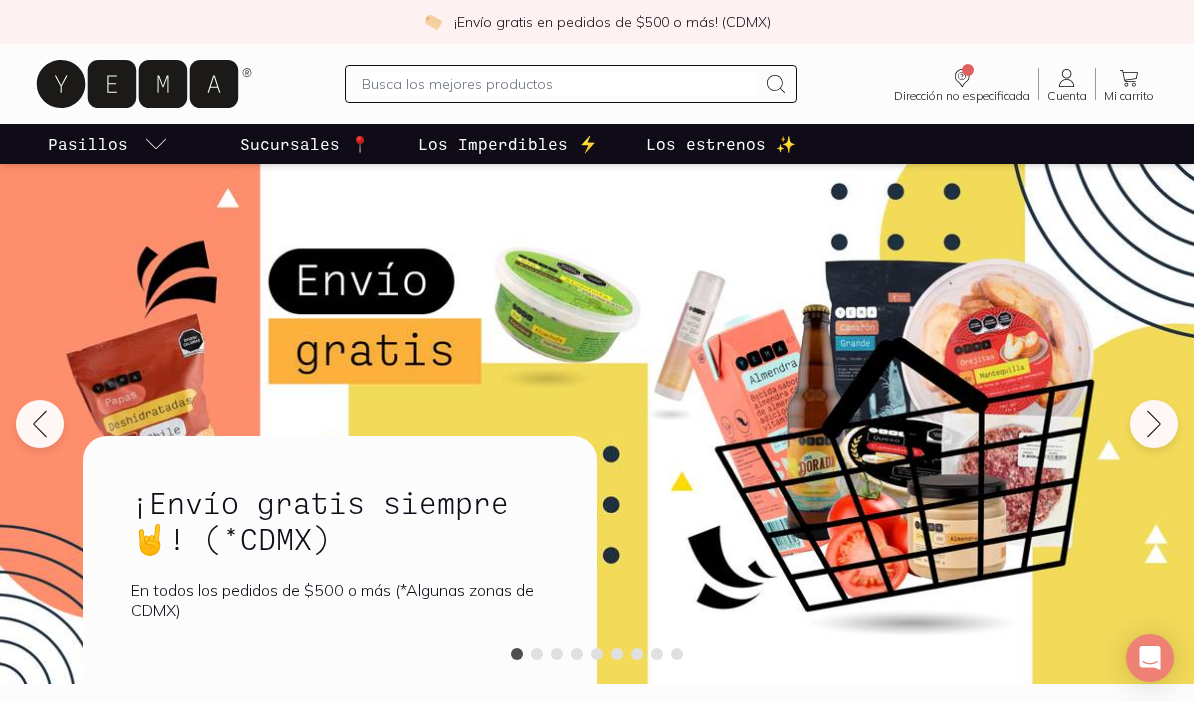 scroll, scrollTop: 0, scrollLeft: 0, axis: both 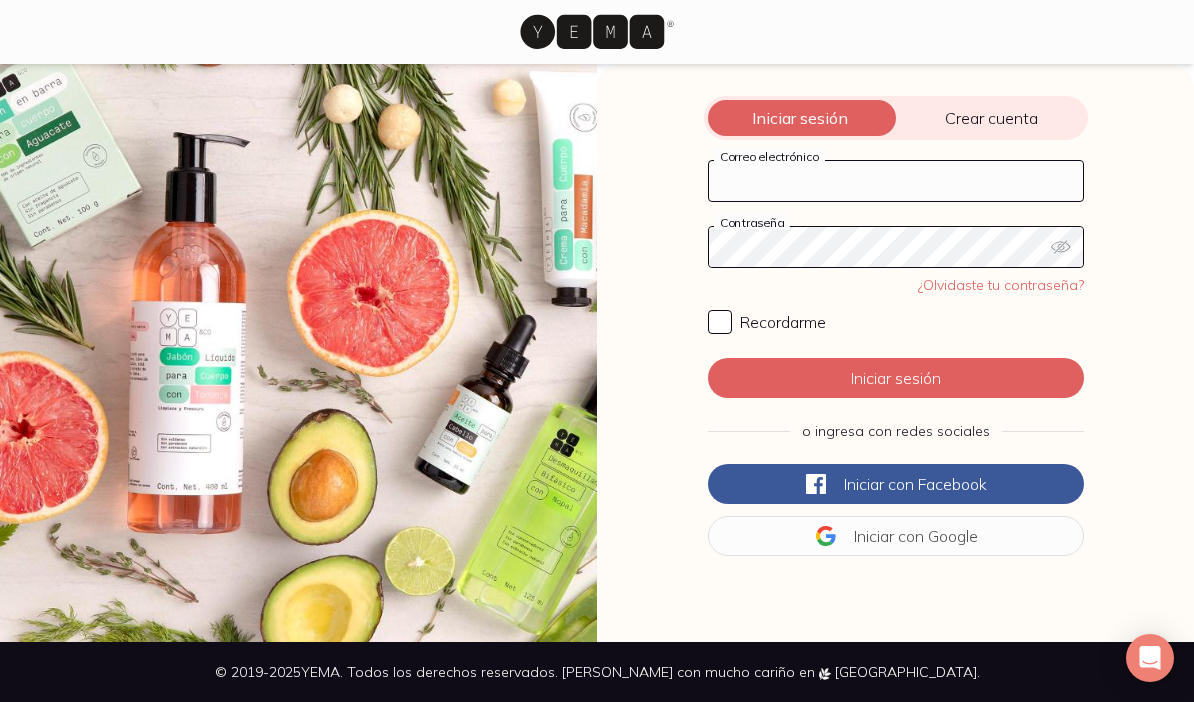 click on "Correo electrónico" at bounding box center (896, 181) 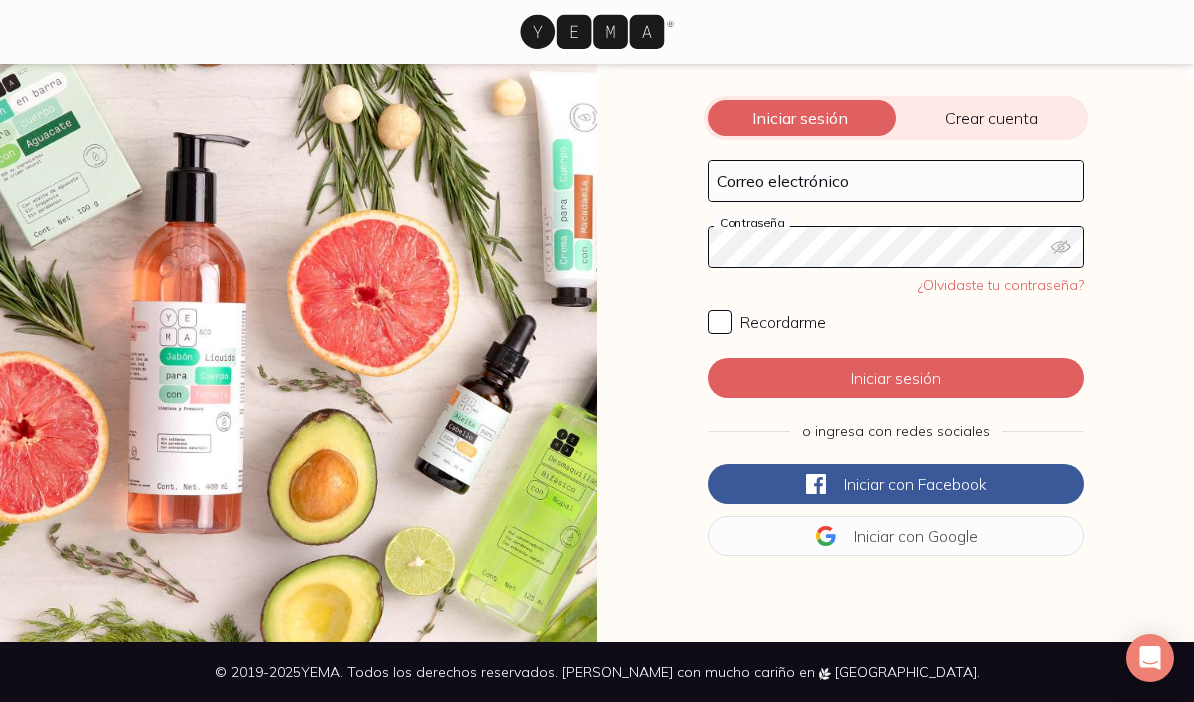 click at bounding box center [298, 353] 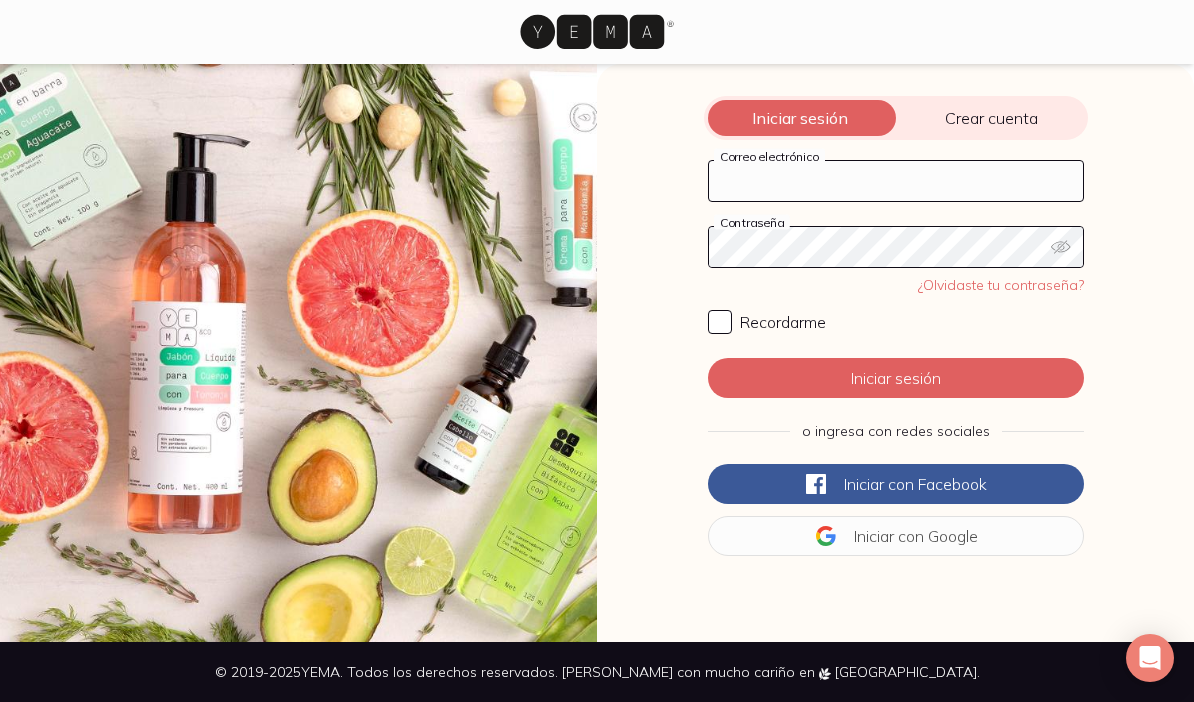 click on "Correo electrónico" at bounding box center (896, 181) 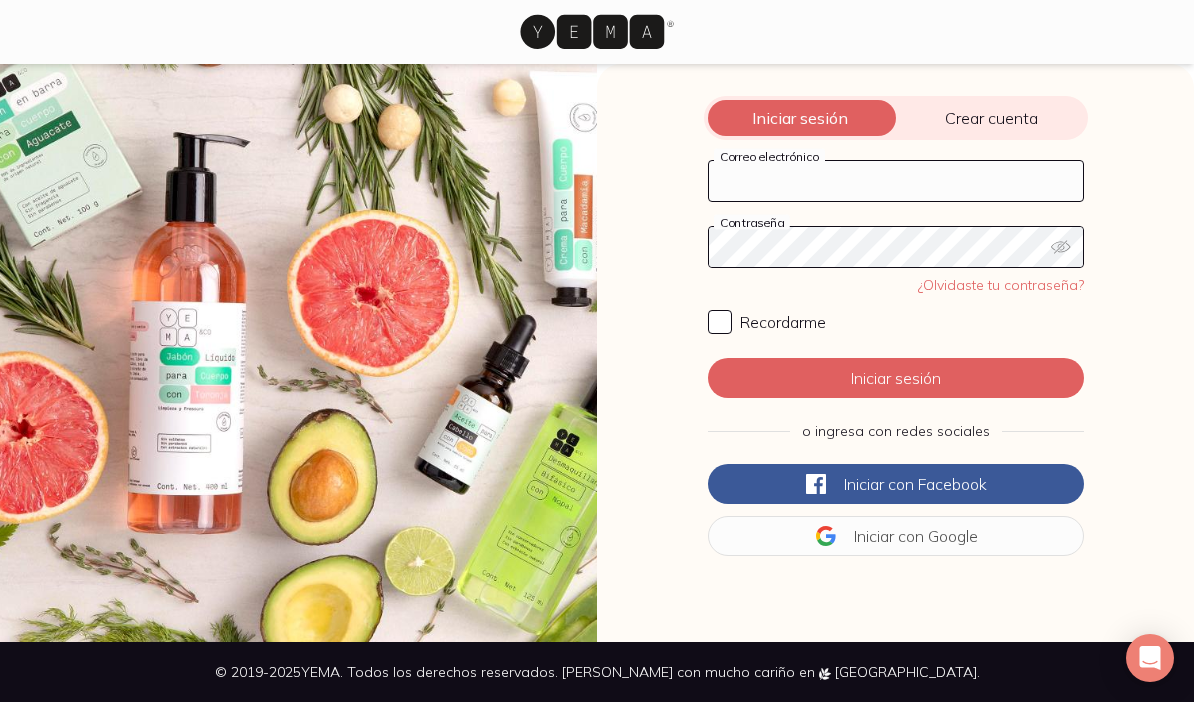 type on "[EMAIL_ADDRESS][DOMAIN_NAME]" 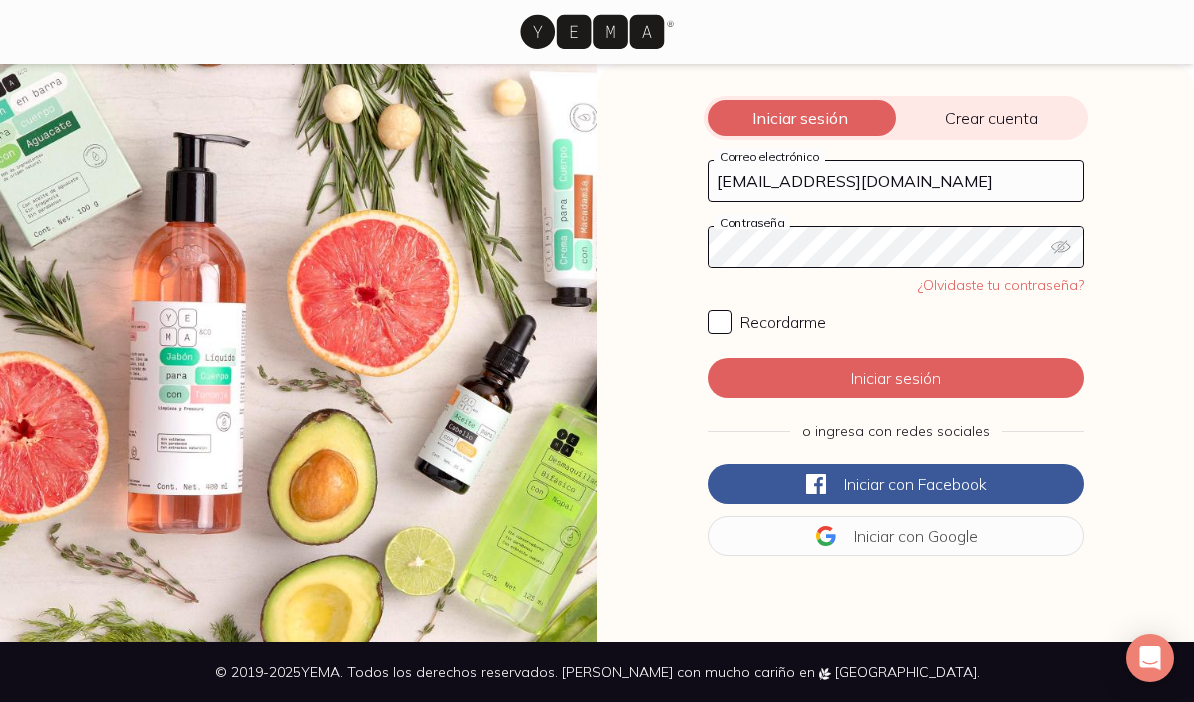 click on "Iniciar sesión" at bounding box center [896, 378] 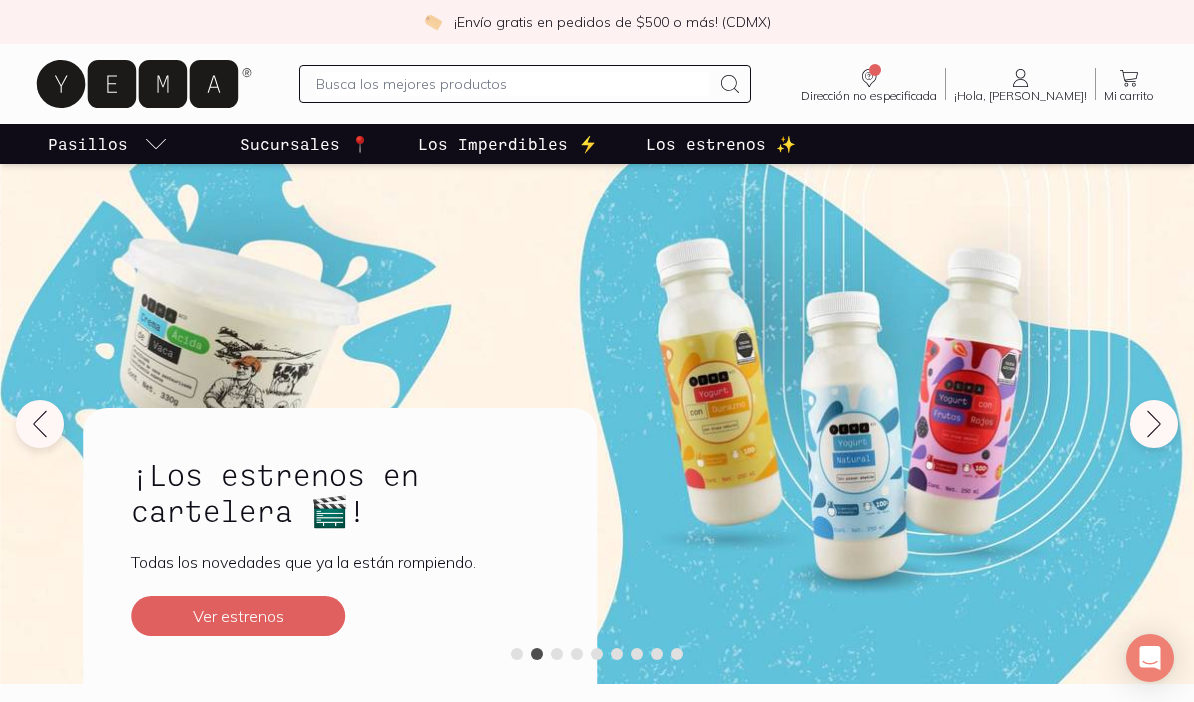 click 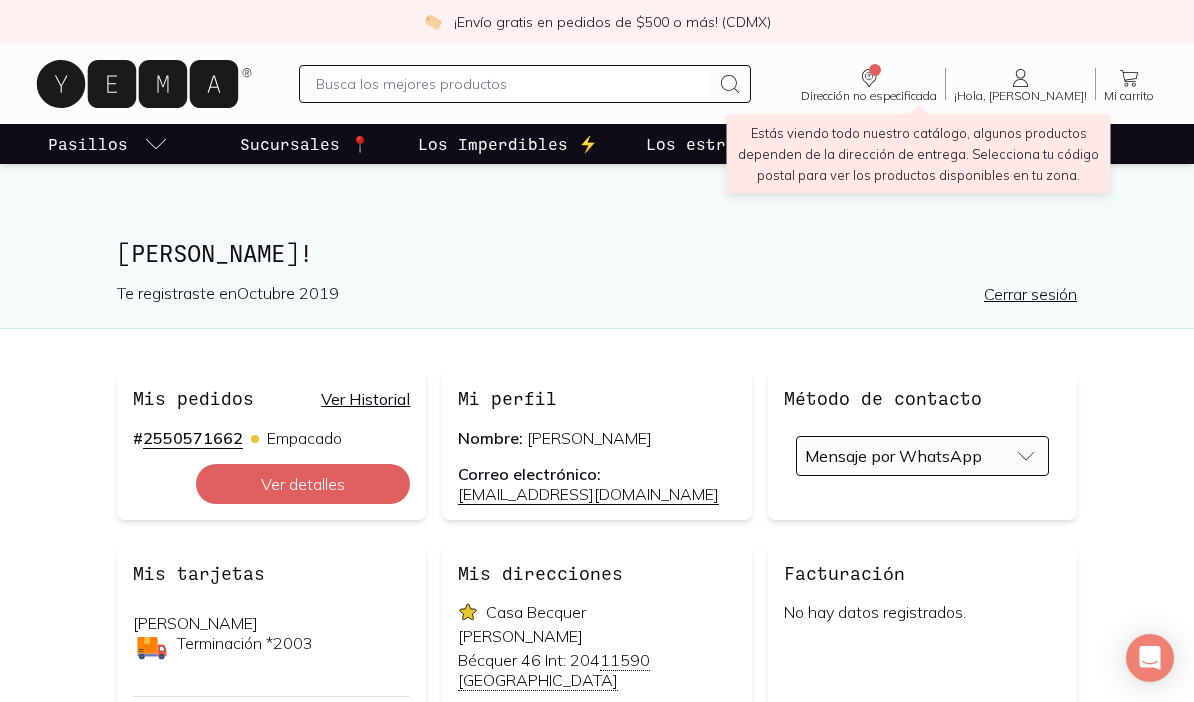 click 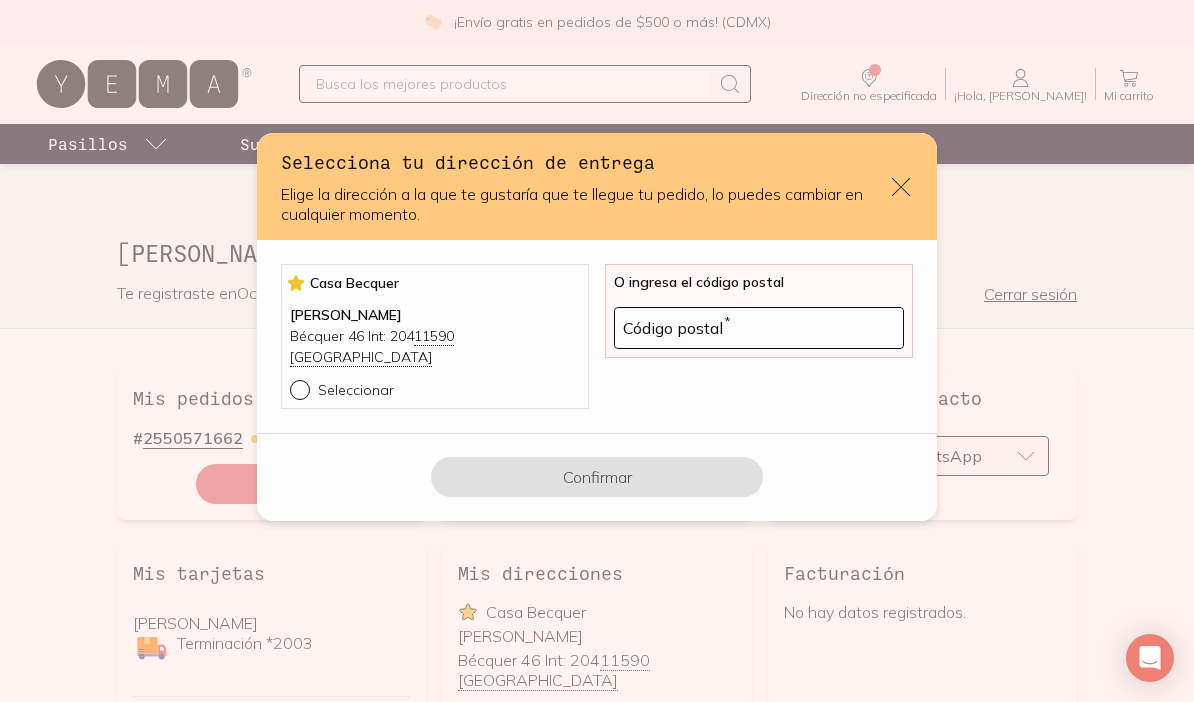 click on "Seleccionar" at bounding box center [298, 388] 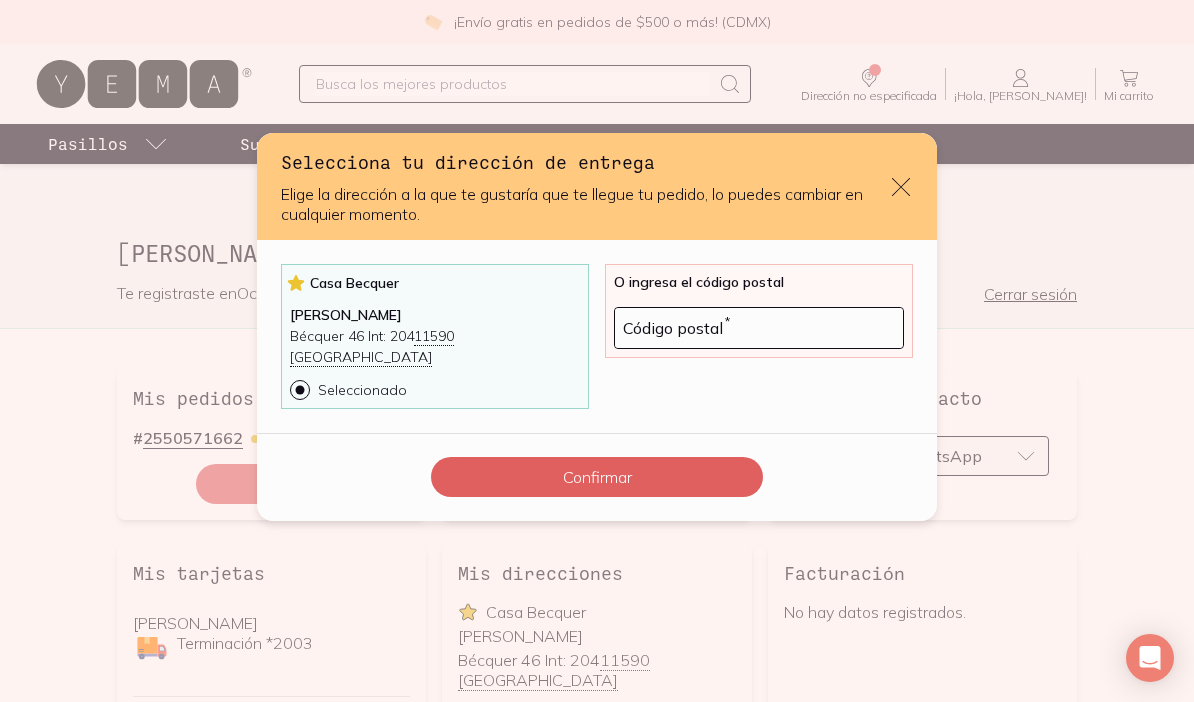 click on "Confirmar" at bounding box center (597, 477) 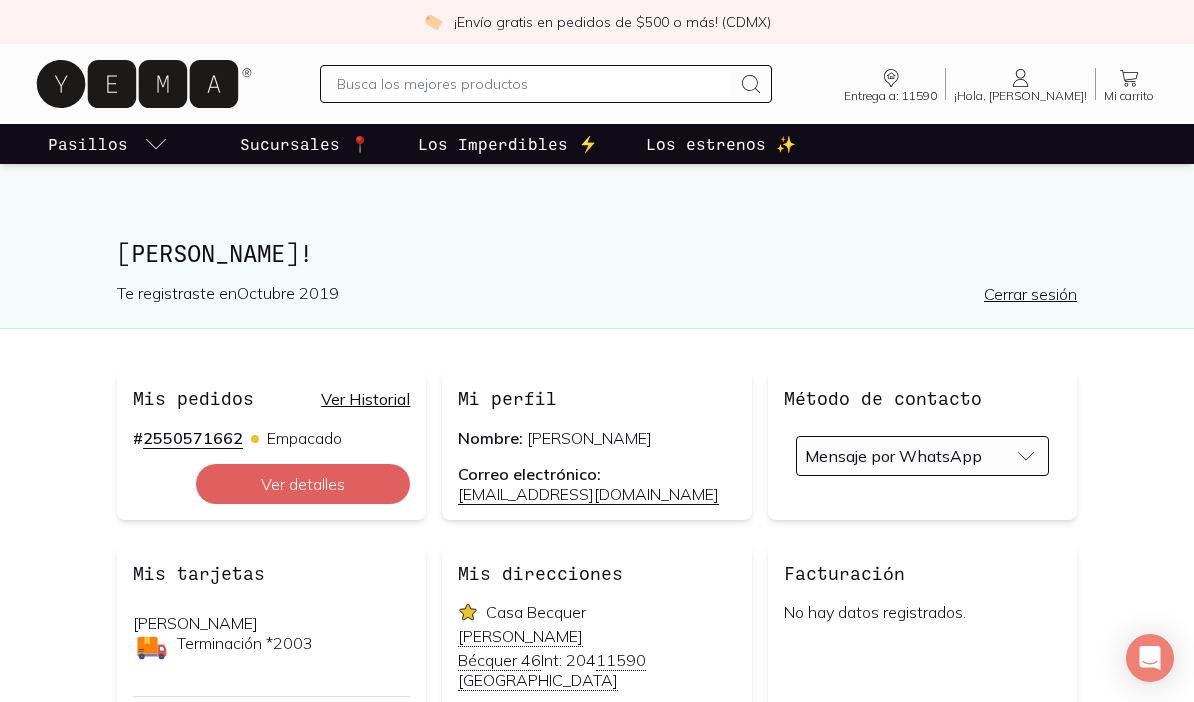 click on "# 2550571662" at bounding box center [188, 438] 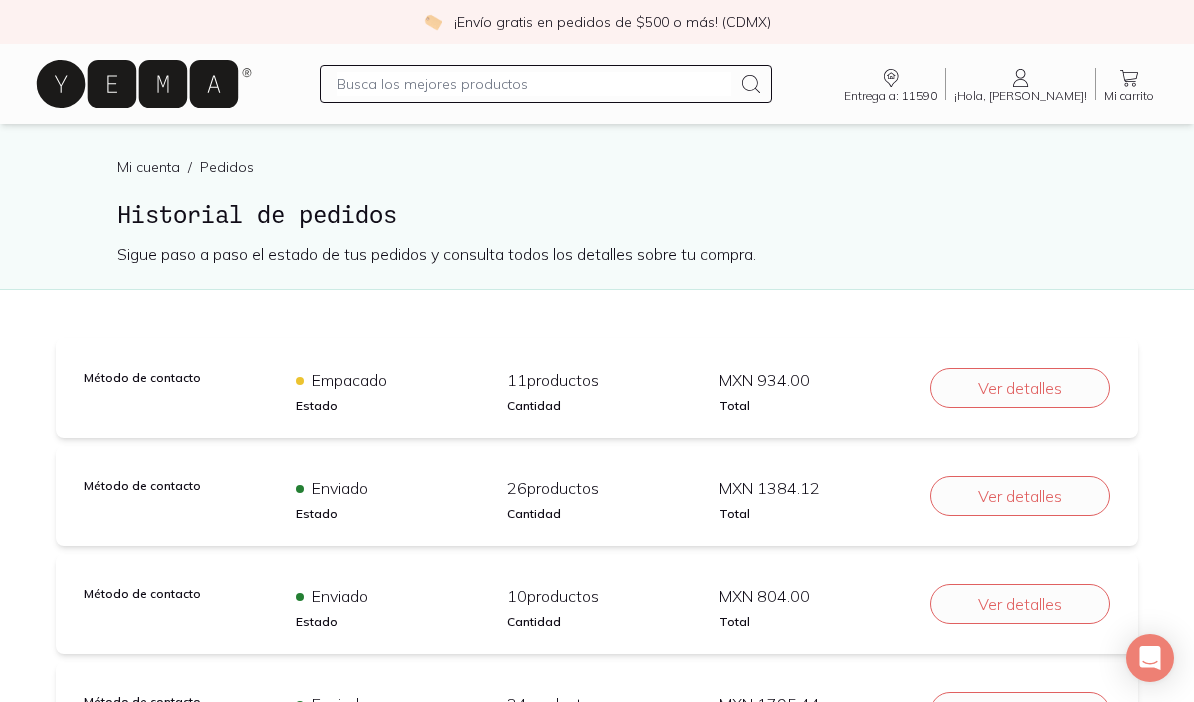 click on "Ver detalles" at bounding box center (1020, 388) 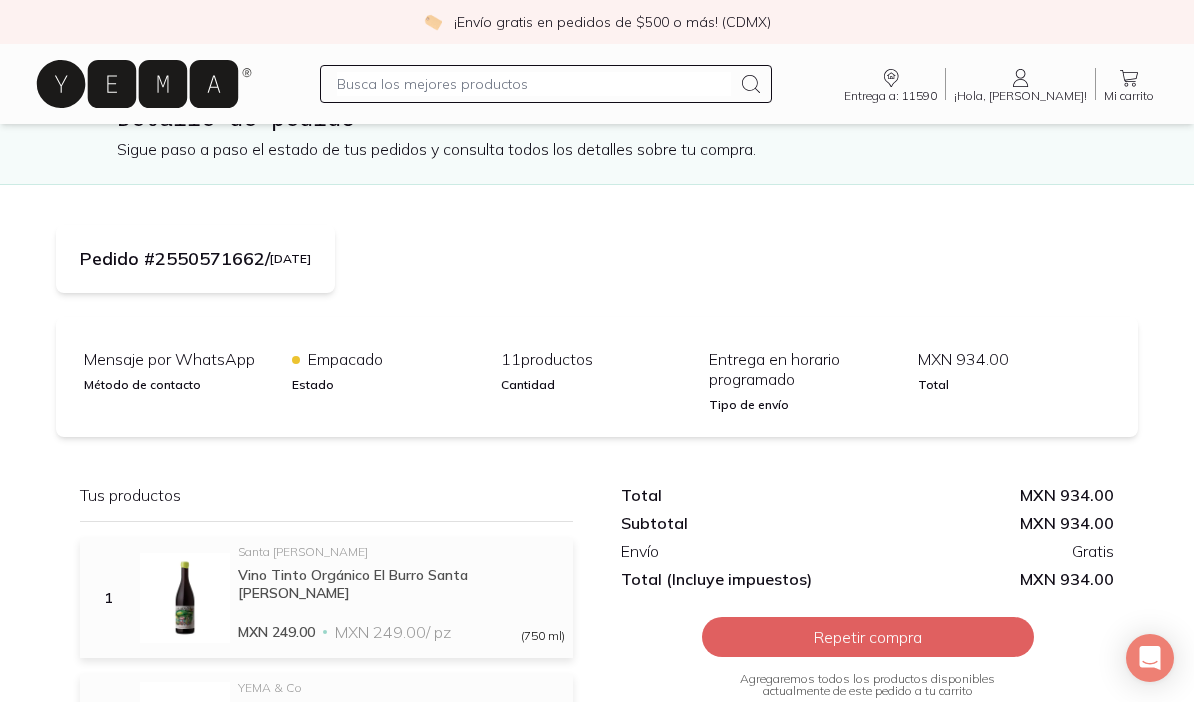 scroll, scrollTop: 0, scrollLeft: 0, axis: both 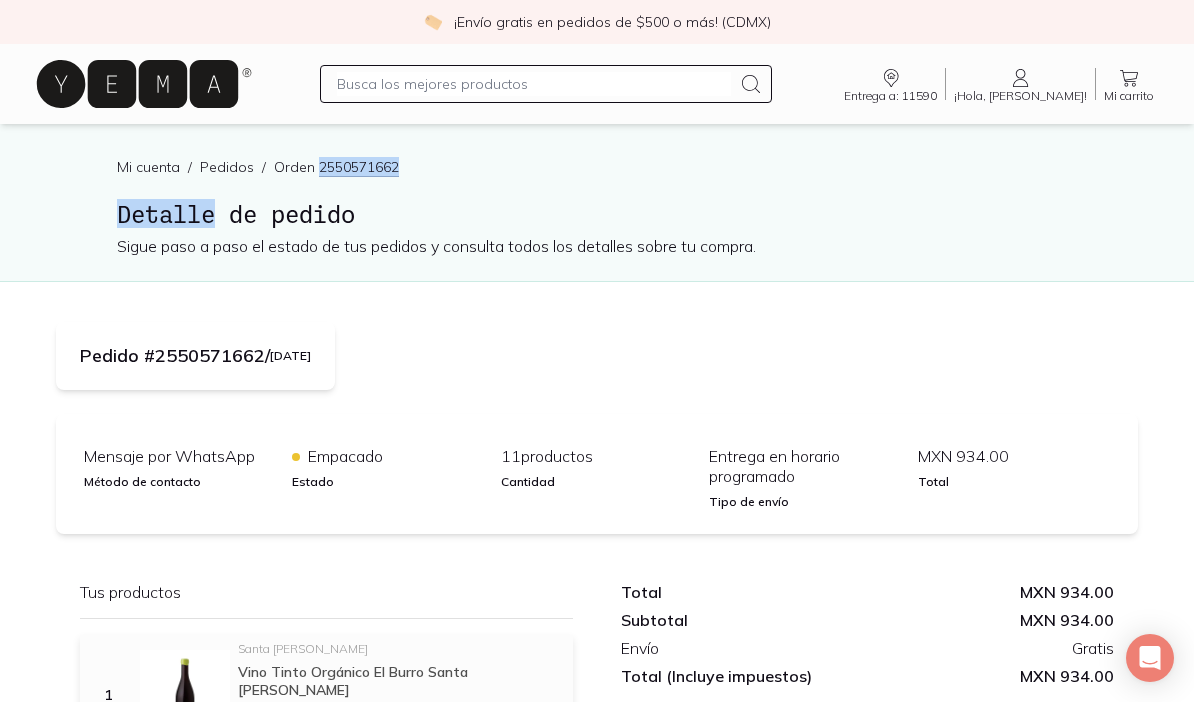 click on "Detalle de pedido" at bounding box center (597, 214) 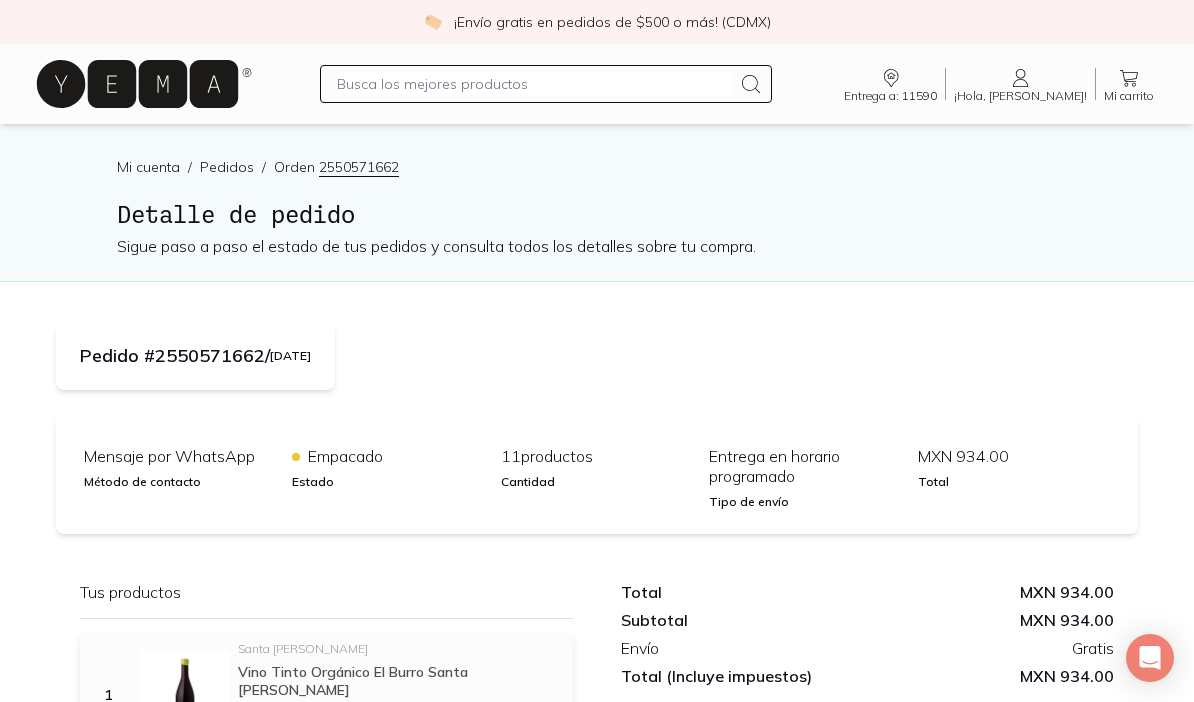 click on "Pedido # 2550571662  /  [DATE] Mensaje por WhatsApp Método de contacto Empacado Estado 11  productos Cantidad Entrega en horario programado Tipo de envío MXN 934.00 Total Tus productos 1 Santa [PERSON_NAME] Vino Tinto Orgánico El Burro Santa [PERSON_NAME] MXN 249.00 MXN 249.00  / pz (750 ml) 1 YEMA & Co Nuez [GEOGRAPHIC_DATA] Empacada MXN 69.00 MXN 69.00  / pz (200 gr) 1 Nature's Heart Té [PERSON_NAME] y Jengibre MXN 44.00 MXN 44.00  / pz (20 pza) 1 YEMA & Co Lasaña Vegetariana MXN 129.00 MXN 129.00  / pz (500 pza) 1 YEMA & Co Almendra Empacada YEMA MXN 59.00 MXN 59.00  / pz (200 gr) 1 Chobani Yogurt Bebible de Fresas con Crema (15g ... Yogurt Bebible de Fresas con Crema (15g protein) MXN 29.00 MXN 29.00  / pz (207 ml) 1 Lindt Chocolate con Naranja Lindt MXN 79.00 MXN 79.00  / pz (100 gr) 1 Lindt Chocolate 70% Cacao Lindt MXN 79.00 MXN 79.00  / pz (100 gr) 1 YEMA & Co Enchiladas Suizas con Queso Panela MXN 89.00 MXN 89.00  / pz (300 gr) 1 YEMA & Co Fajitas de Pollo MXN 79.00 MXN 79.00  / pz (500 gr) 1 [PERSON_NAME]  / pz" at bounding box center (597, 1176) 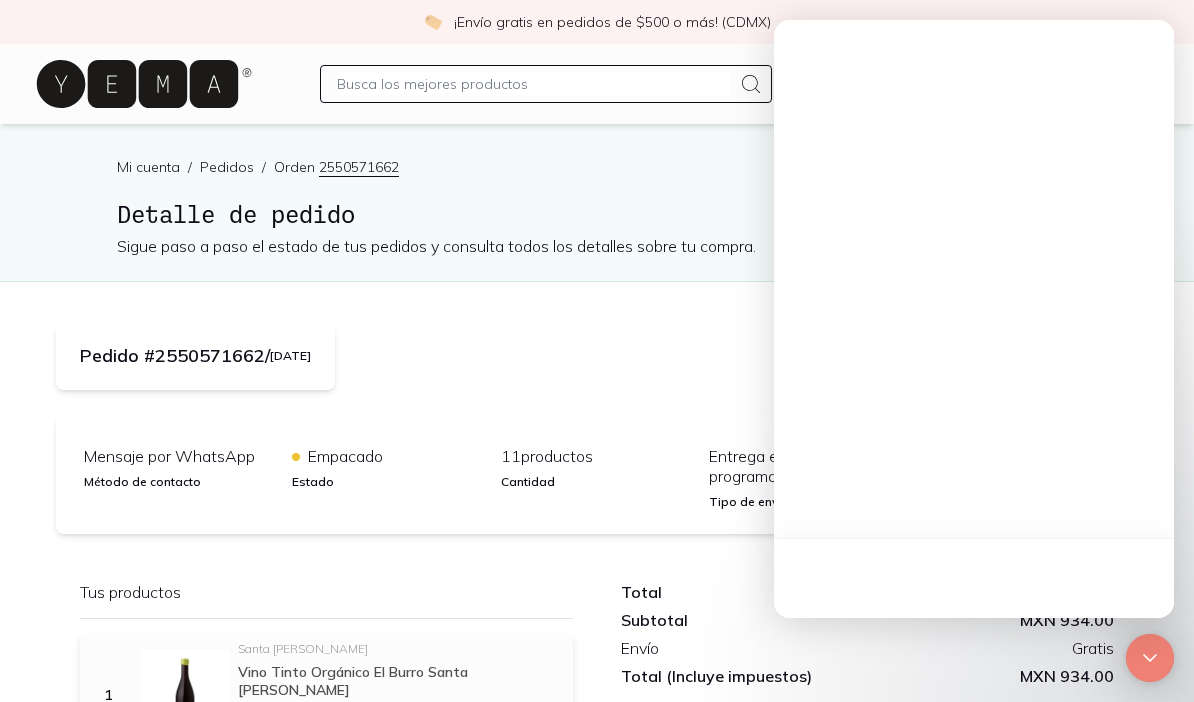 scroll, scrollTop: 0, scrollLeft: 0, axis: both 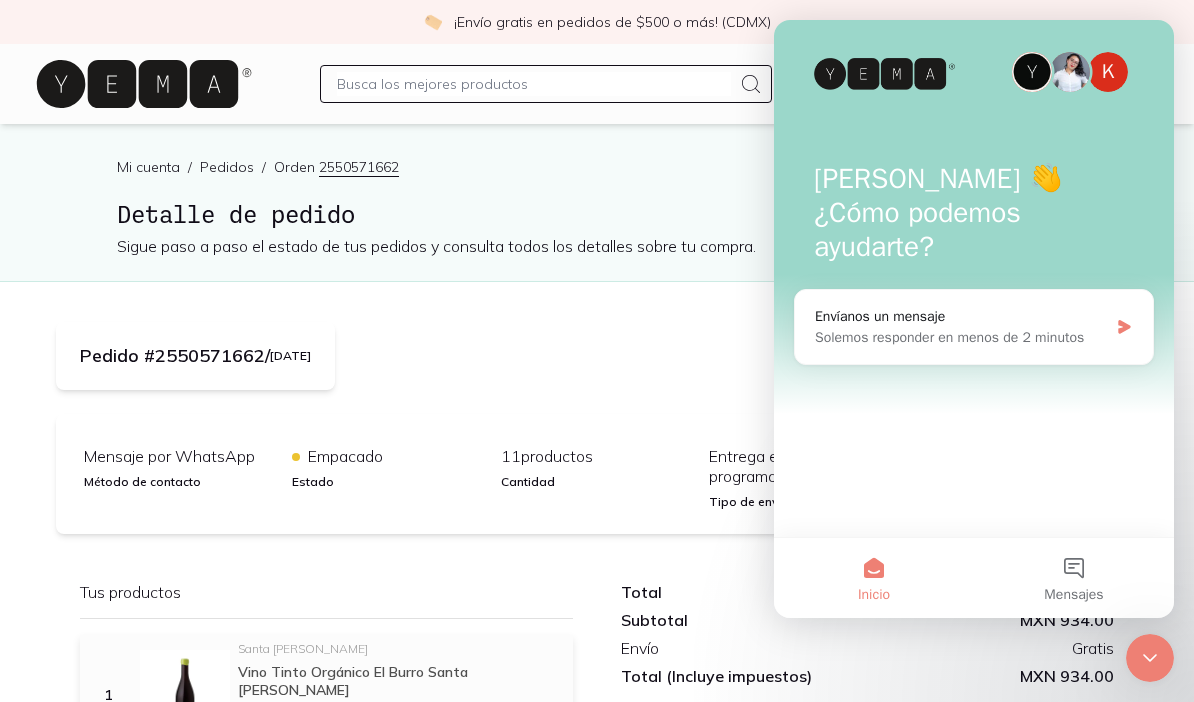 click on "Solemos responder en menos de 2 minutos" at bounding box center (961, 337) 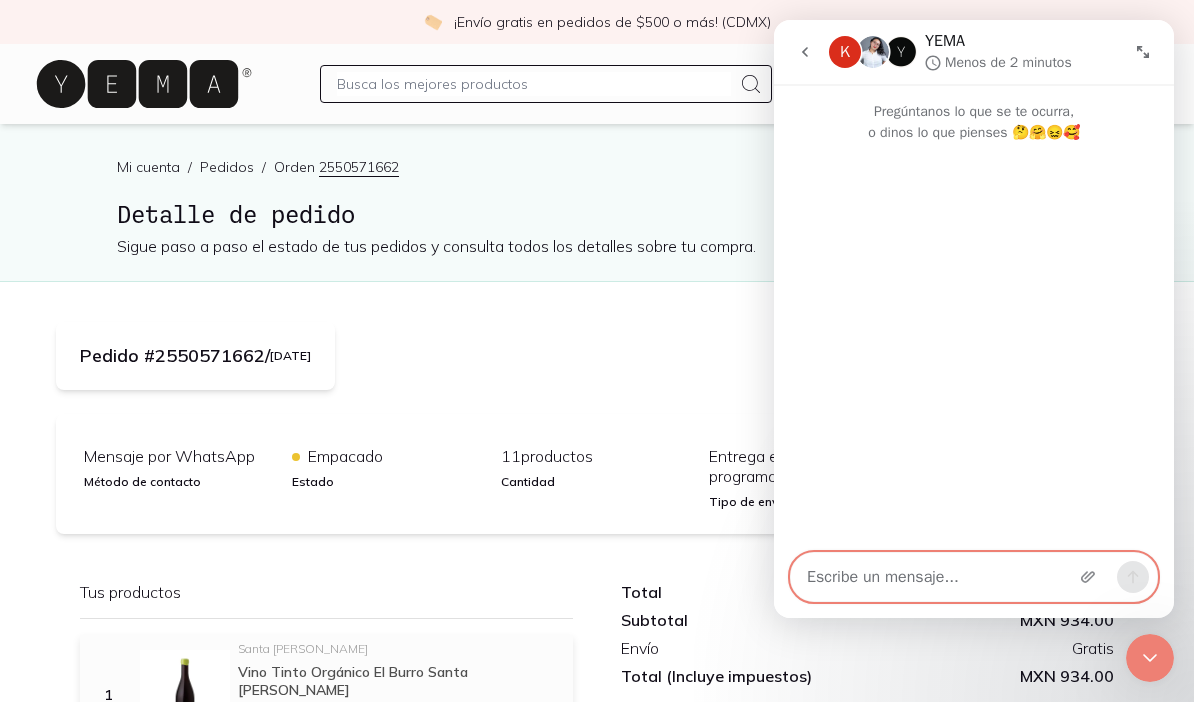 click at bounding box center [974, 577] 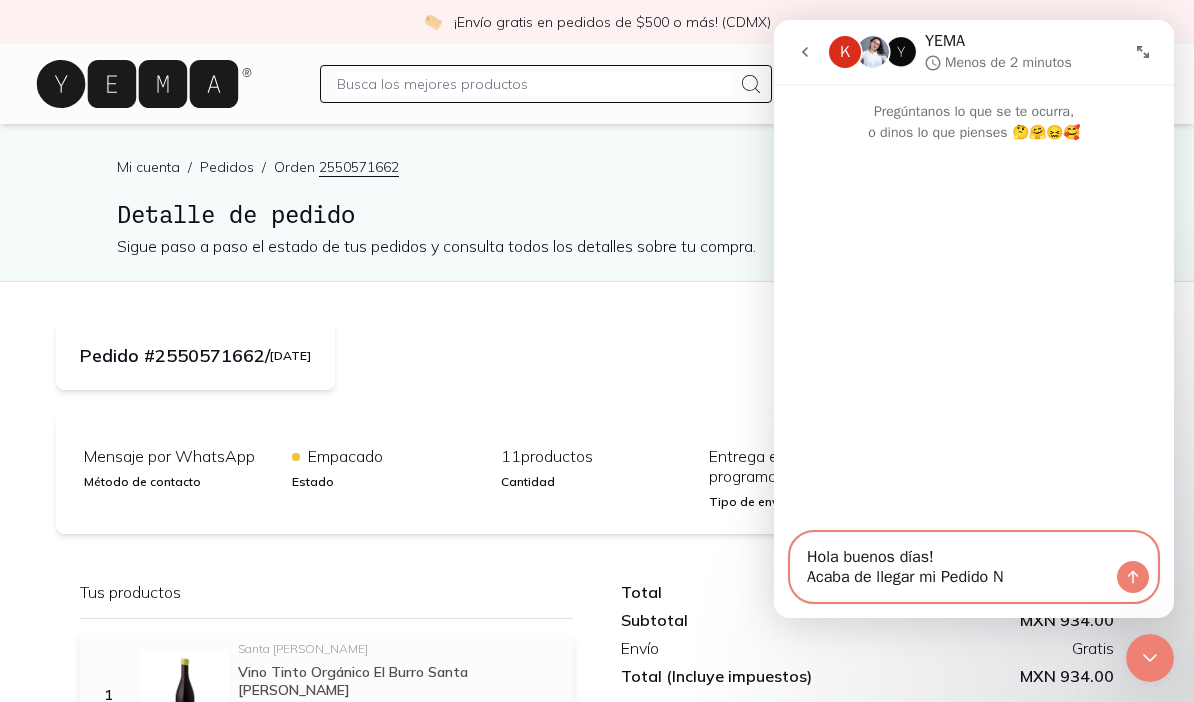 paste on "2550571662" 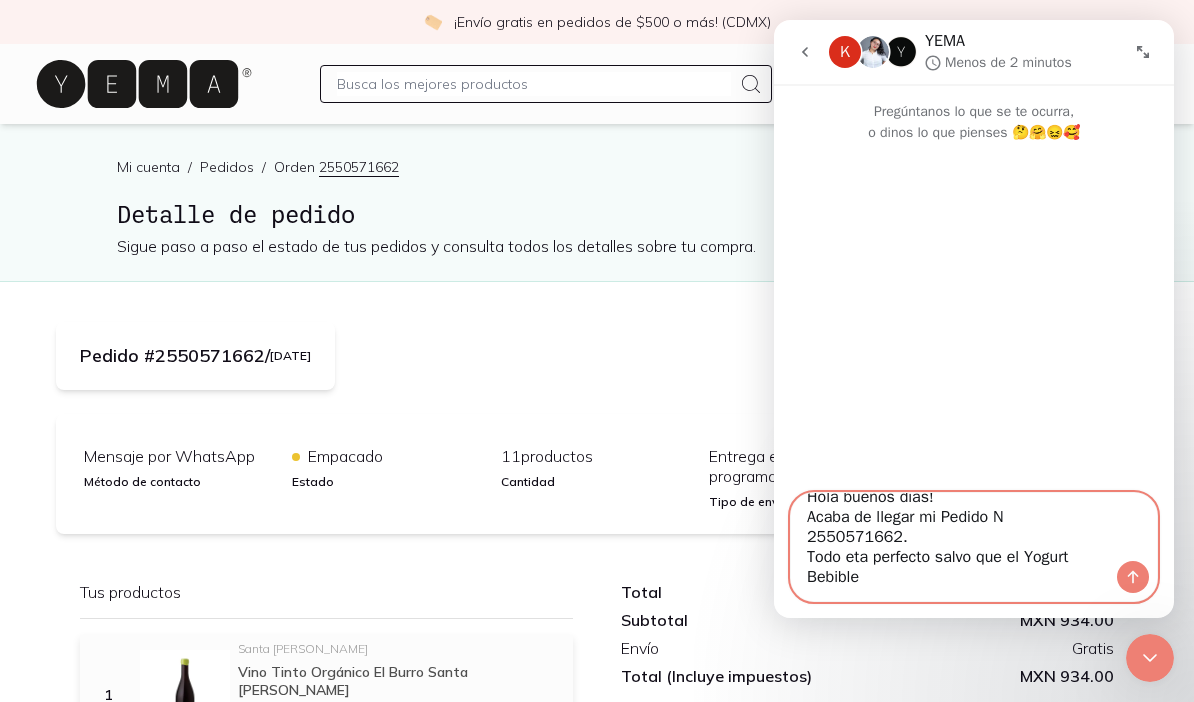 scroll, scrollTop: 20, scrollLeft: 0, axis: vertical 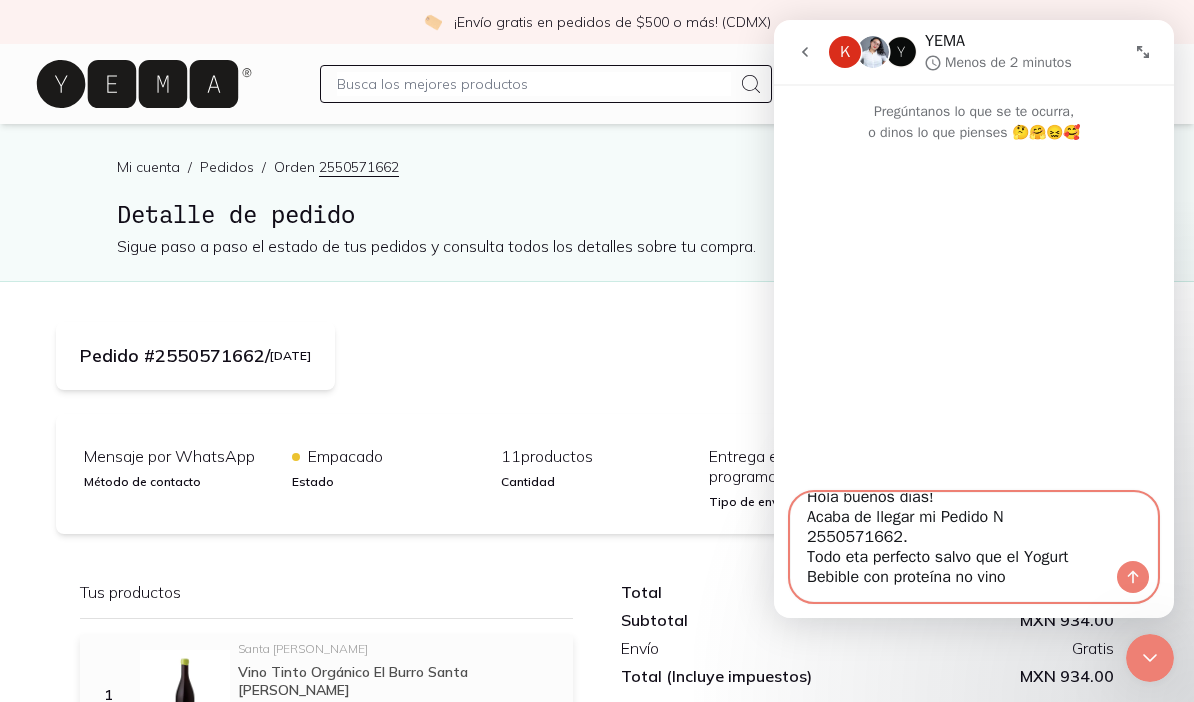 type on "Hola buenos días!
Acaba de llegar mi Pedido N 2550571662.
Todo eta perfecto salvo que el Yogurt Bebible con proteína no vino" 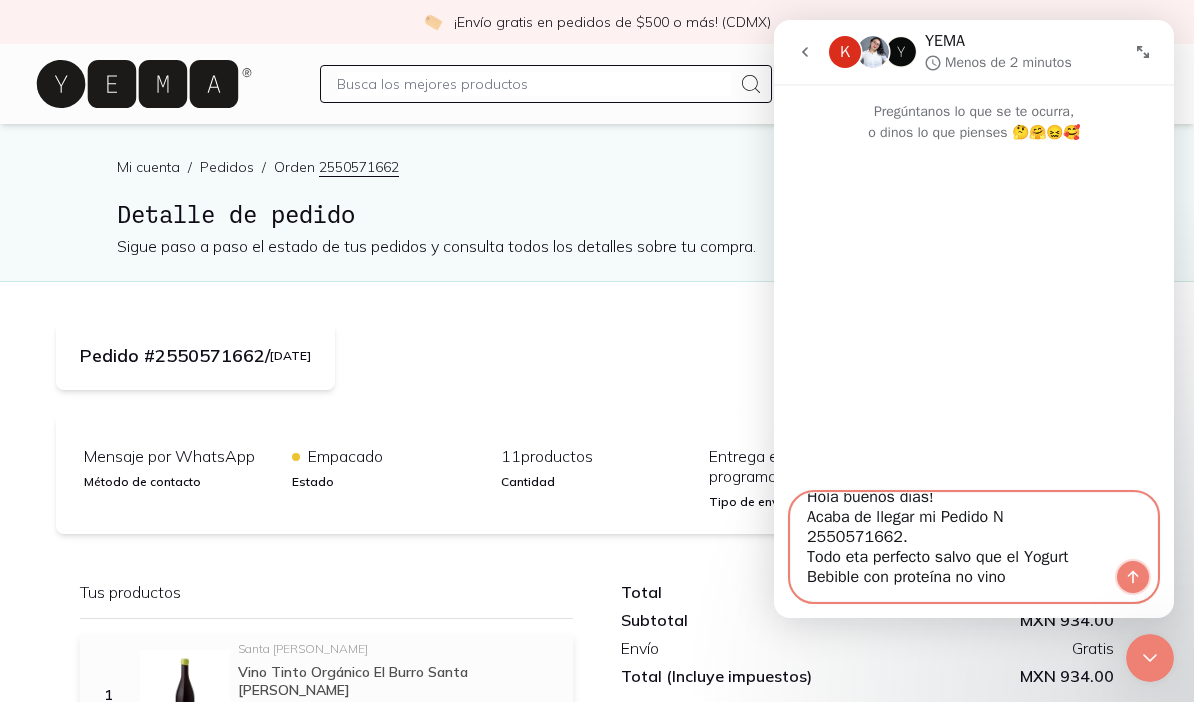 click at bounding box center (1133, 577) 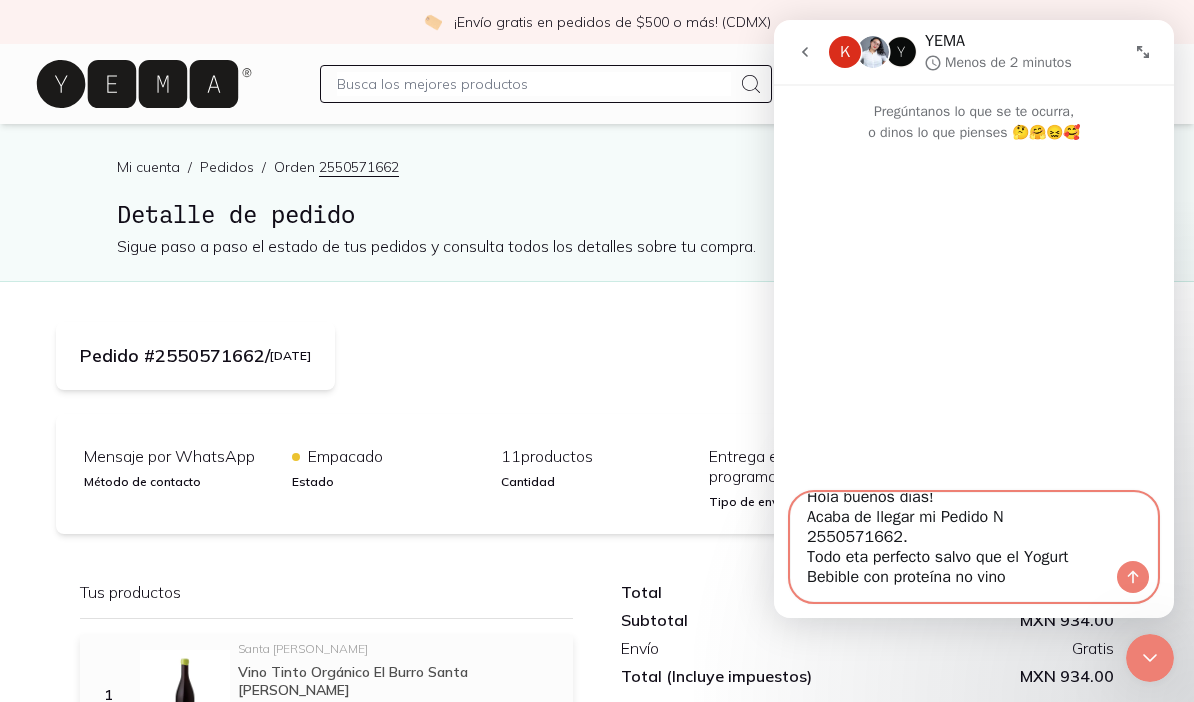 type 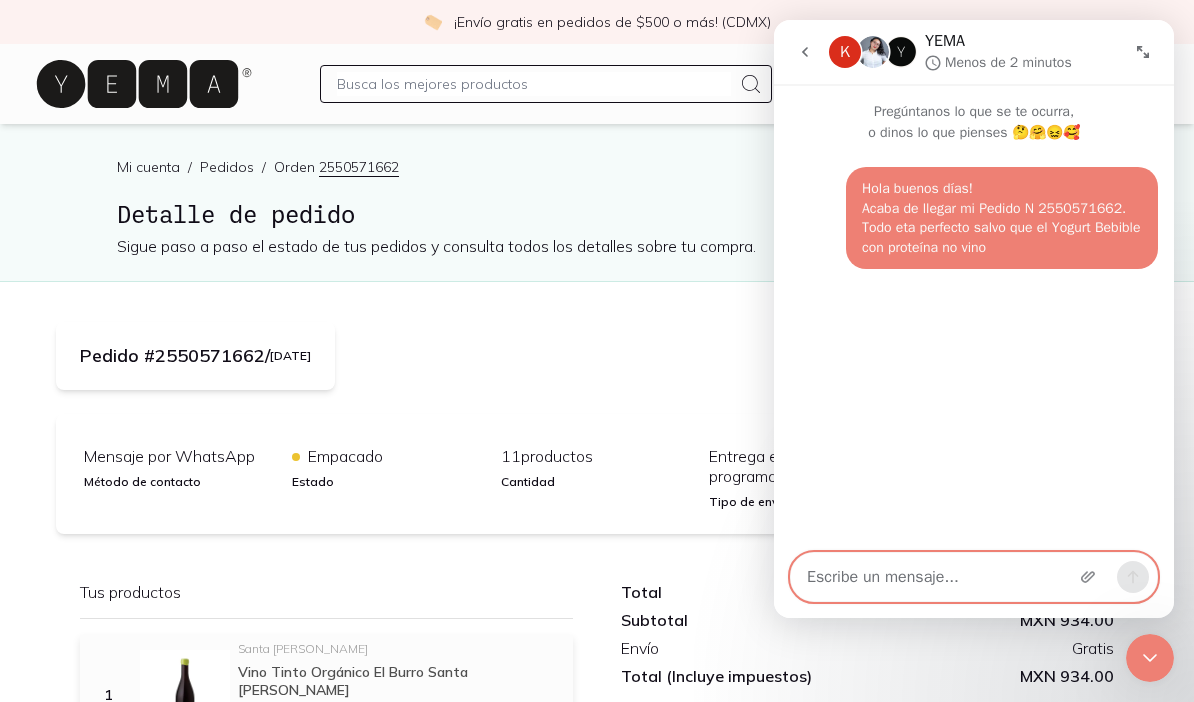 scroll, scrollTop: 0, scrollLeft: 0, axis: both 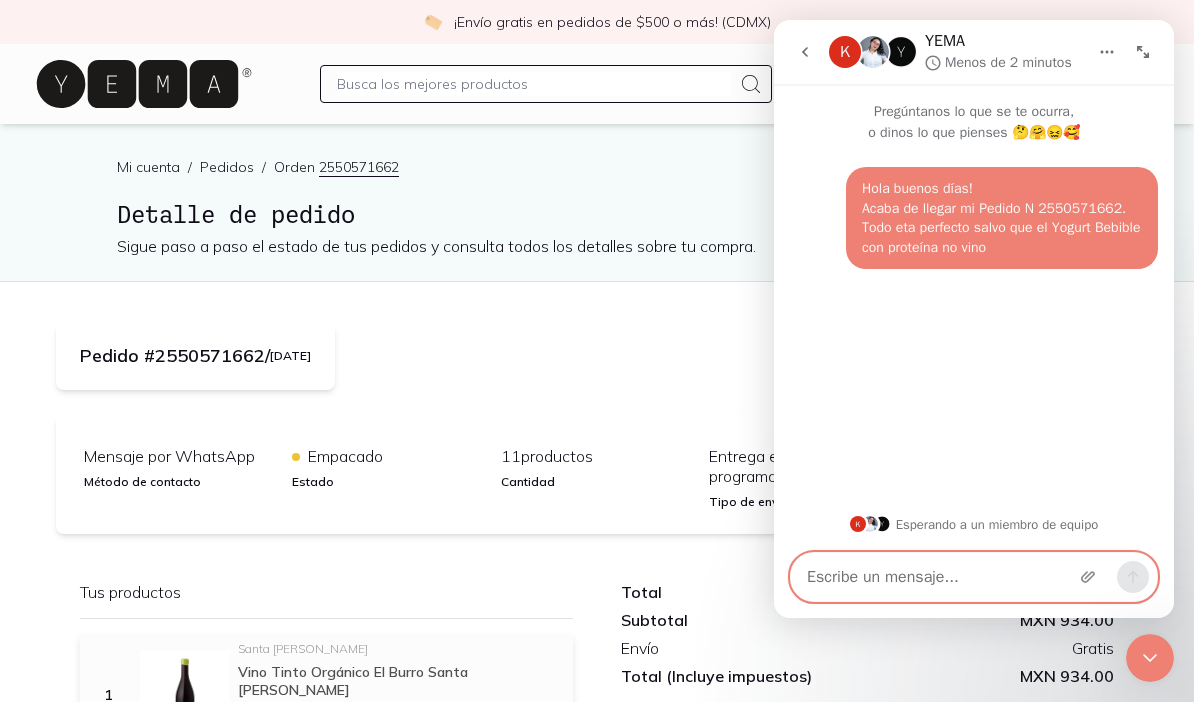 click at bounding box center (974, 577) 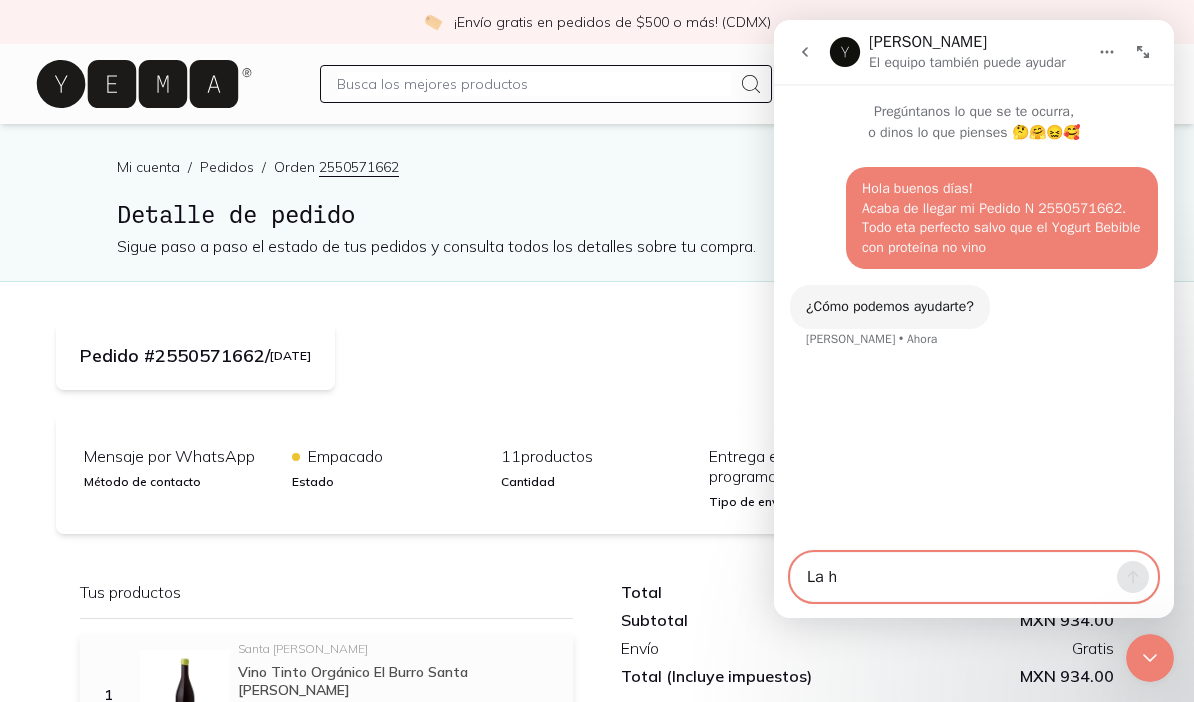 type on "La ho" 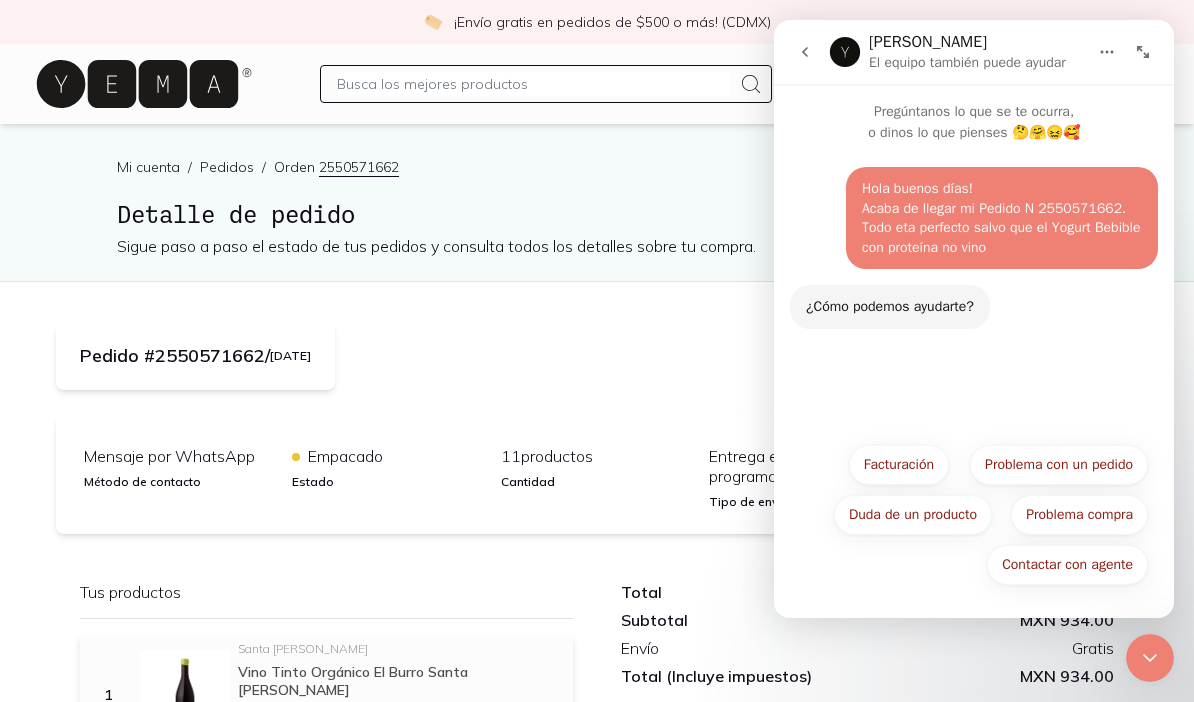 click on "Problema con un pedido" at bounding box center [1059, 465] 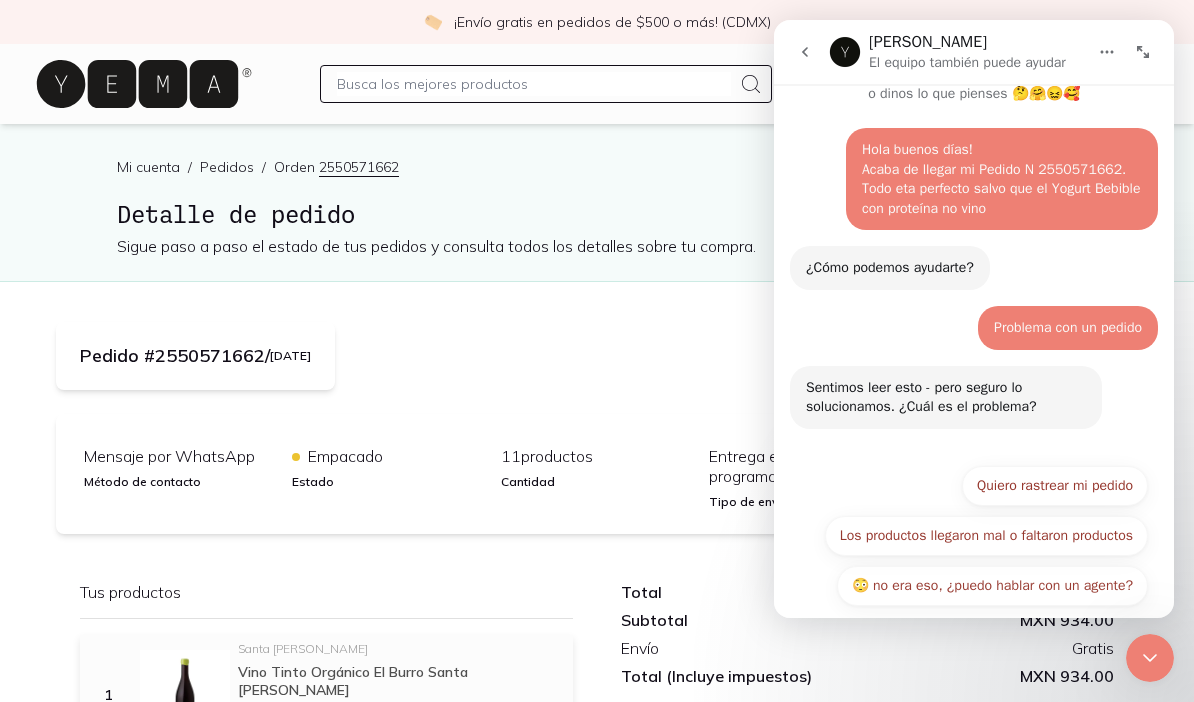 scroll, scrollTop: 55, scrollLeft: 0, axis: vertical 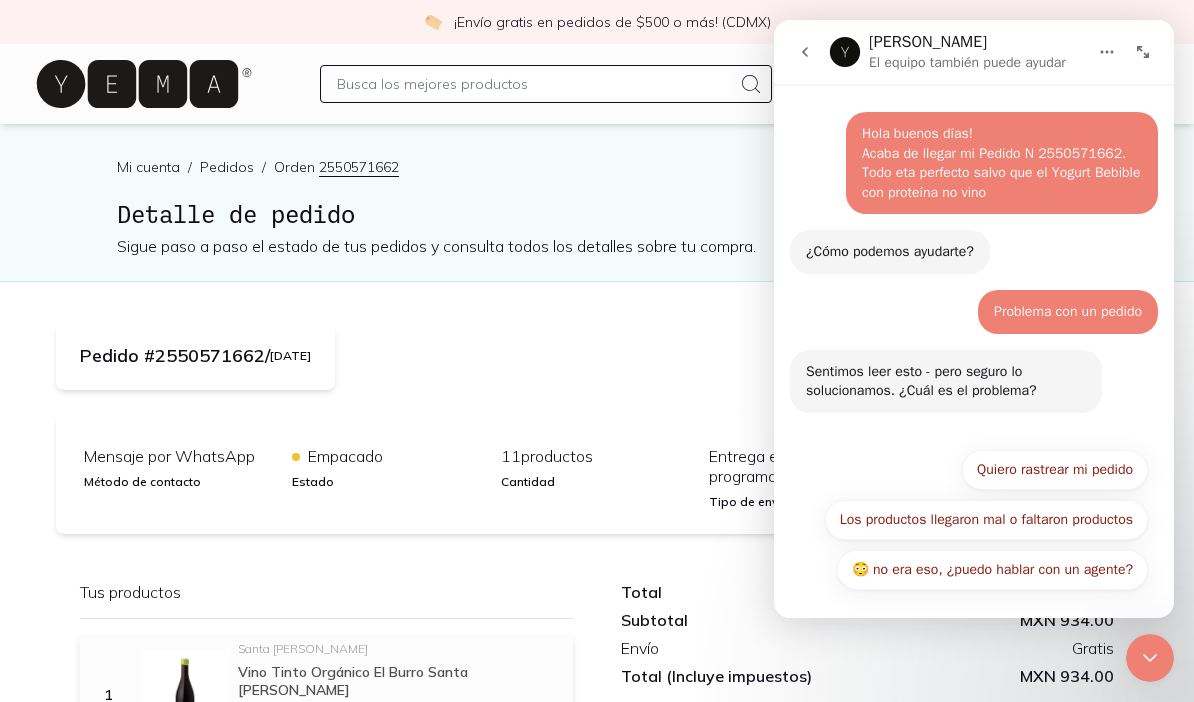 click on "Los productos llegaron mal o faltaron productos" at bounding box center (986, 520) 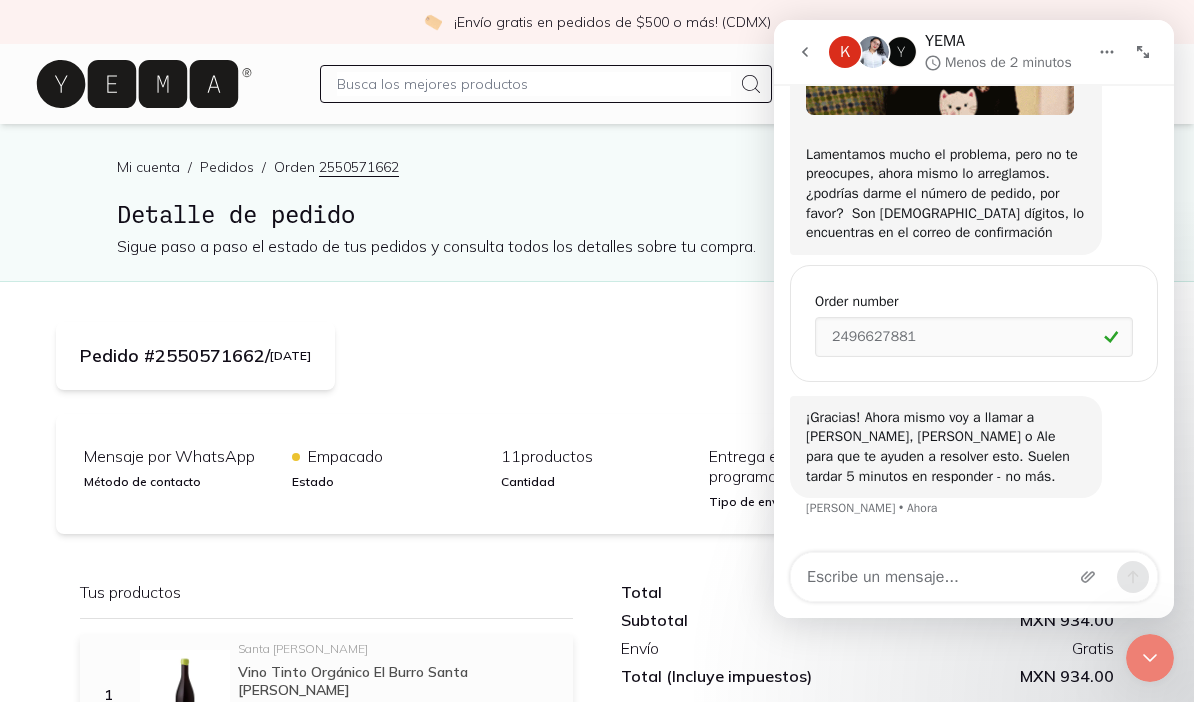 scroll, scrollTop: 622, scrollLeft: 0, axis: vertical 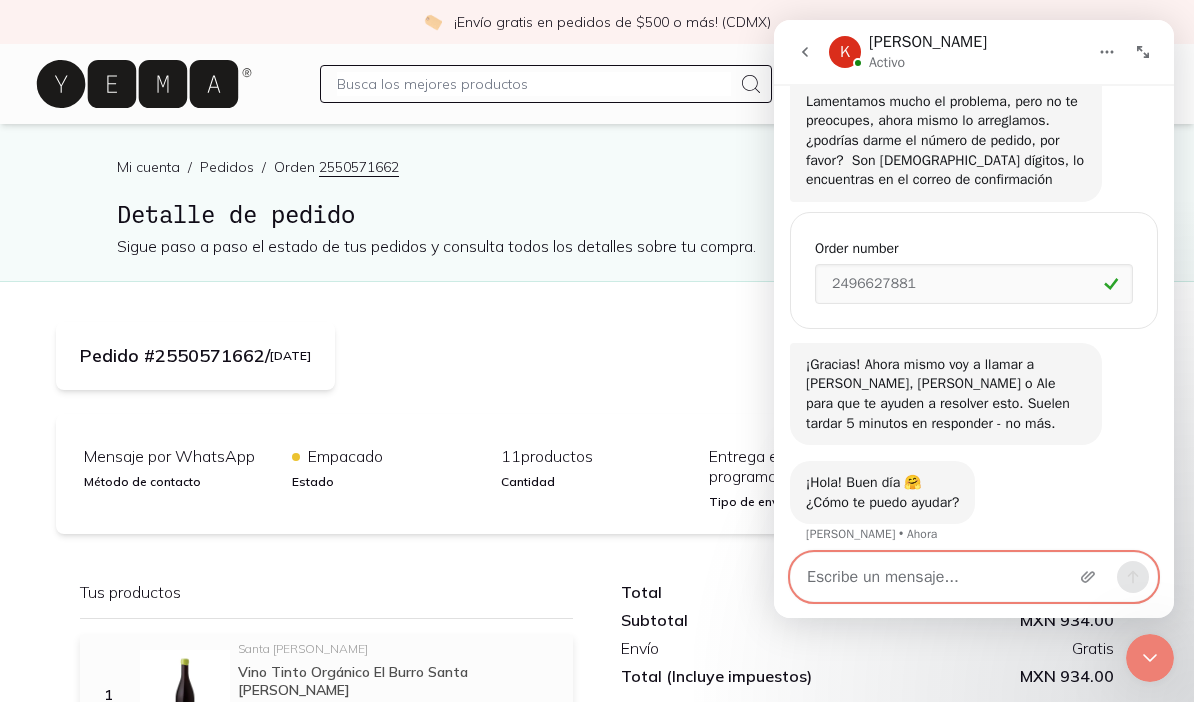 click at bounding box center (974, 577) 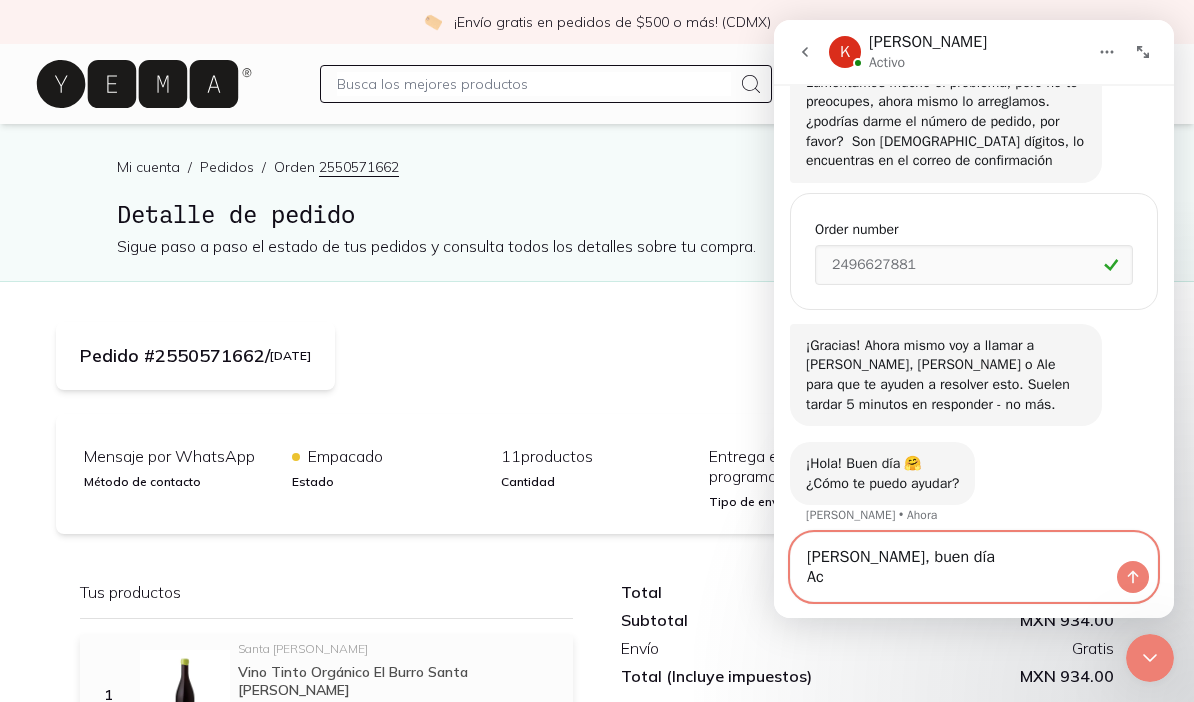scroll, scrollTop: 664, scrollLeft: 0, axis: vertical 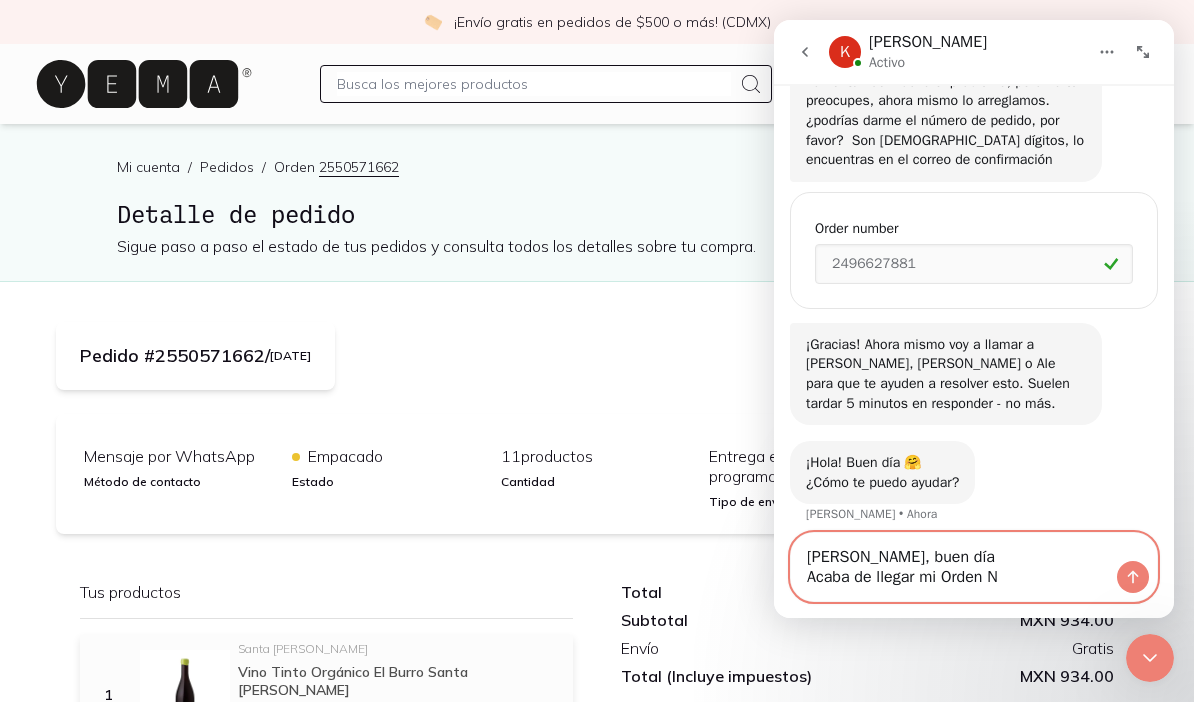 paste on "2550571662" 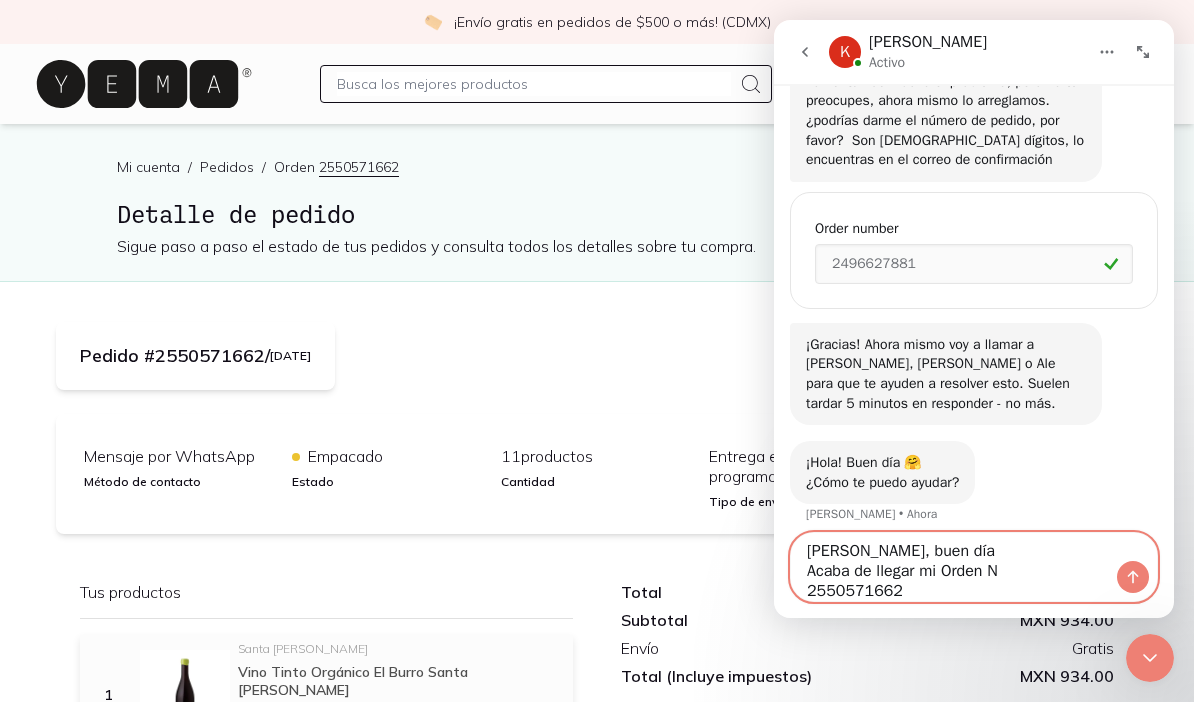scroll, scrollTop: 20, scrollLeft: 0, axis: vertical 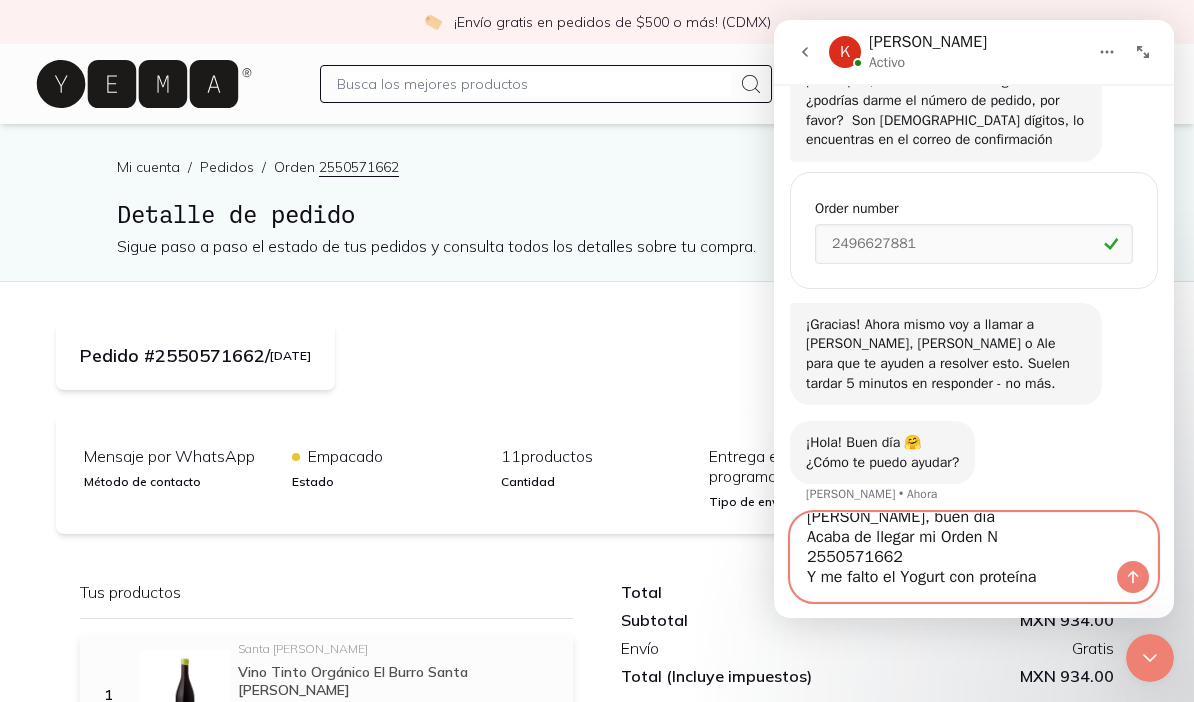type on "[PERSON_NAME], buen día
Acaba de llegar mi Orden N 2550571662
Y me falto el Yogurt con proteína" 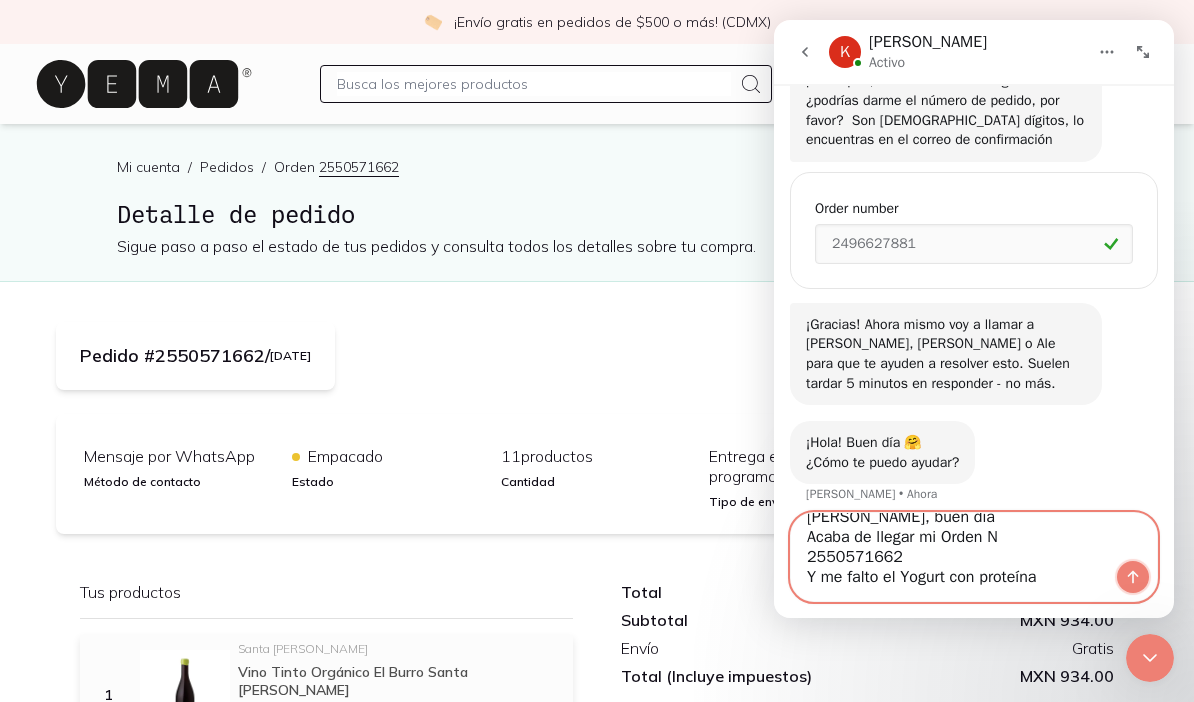 click at bounding box center (1133, 577) 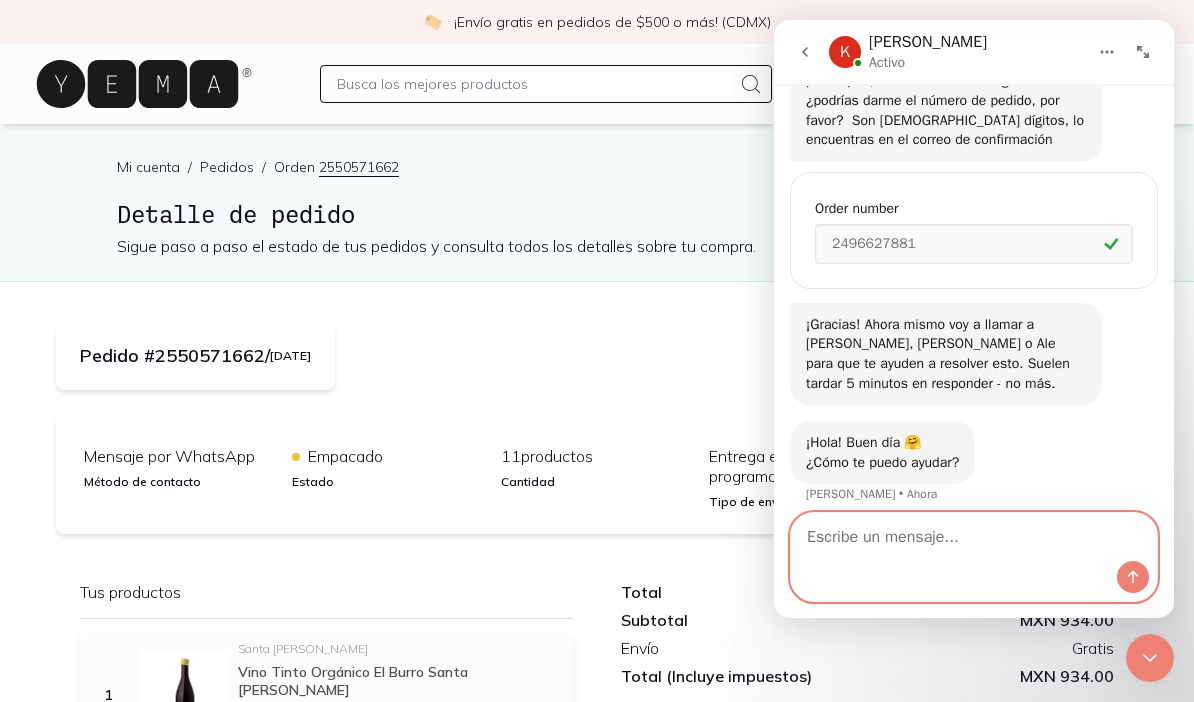 scroll, scrollTop: 639, scrollLeft: 0, axis: vertical 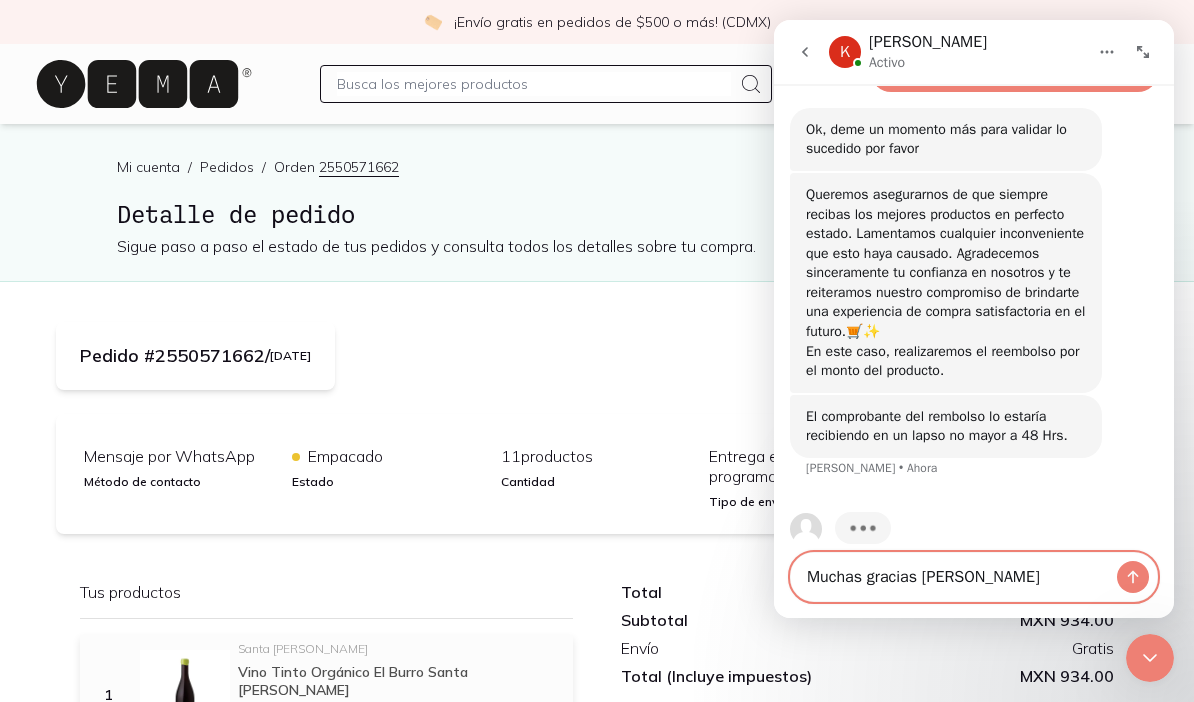 type on "Muchas gracias [PERSON_NAME]" 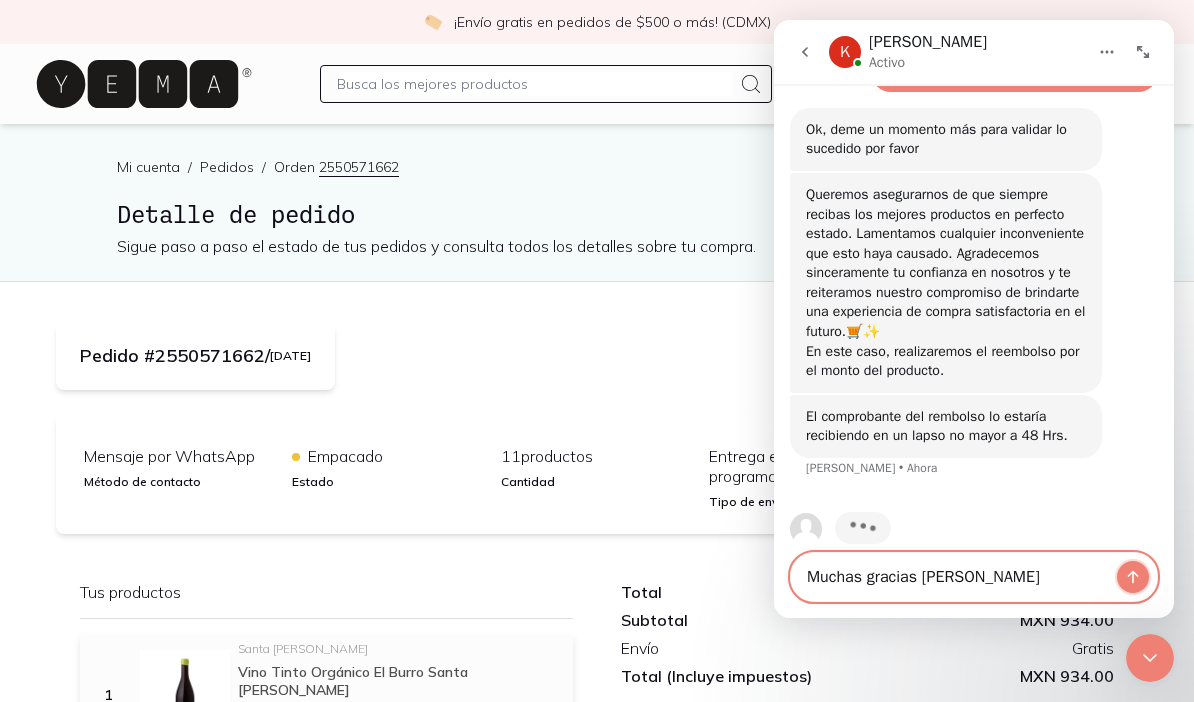 click 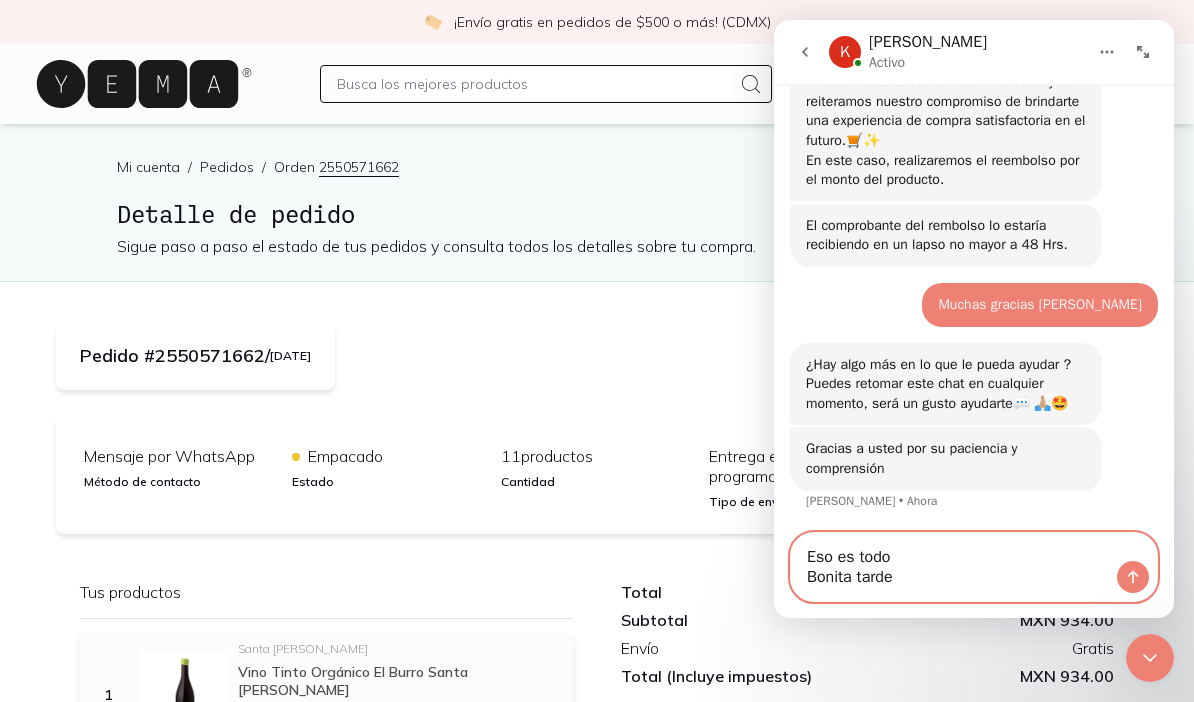 scroll, scrollTop: 1397, scrollLeft: 0, axis: vertical 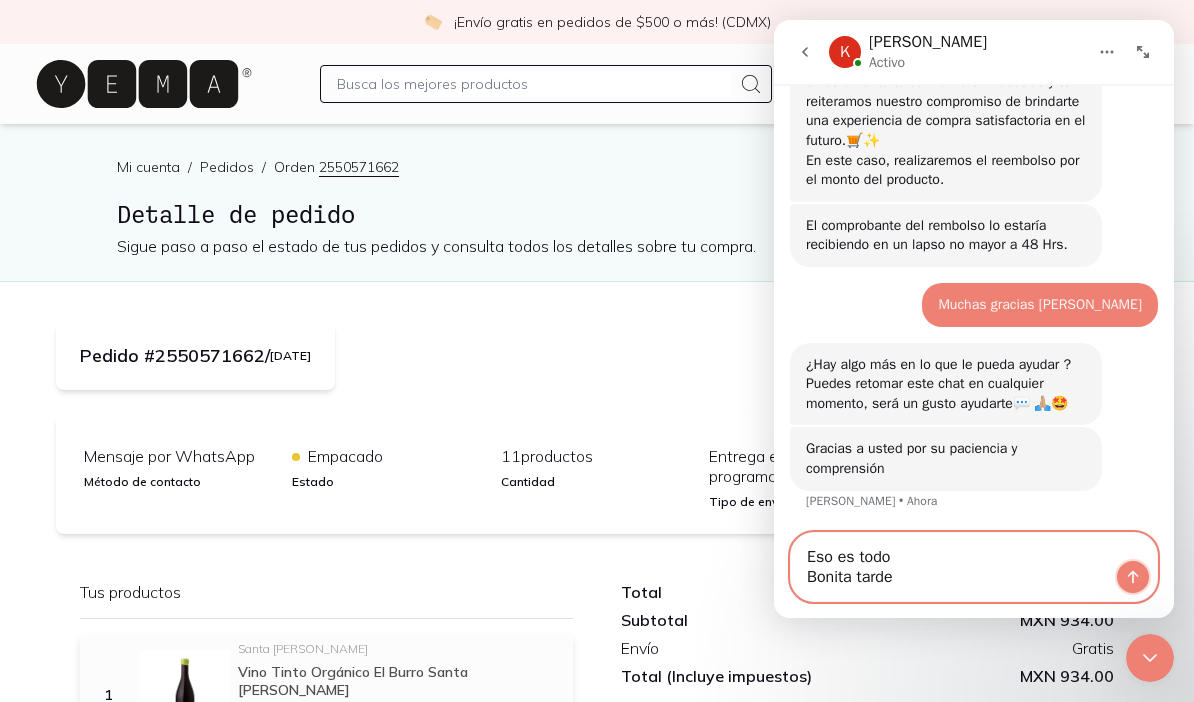 click 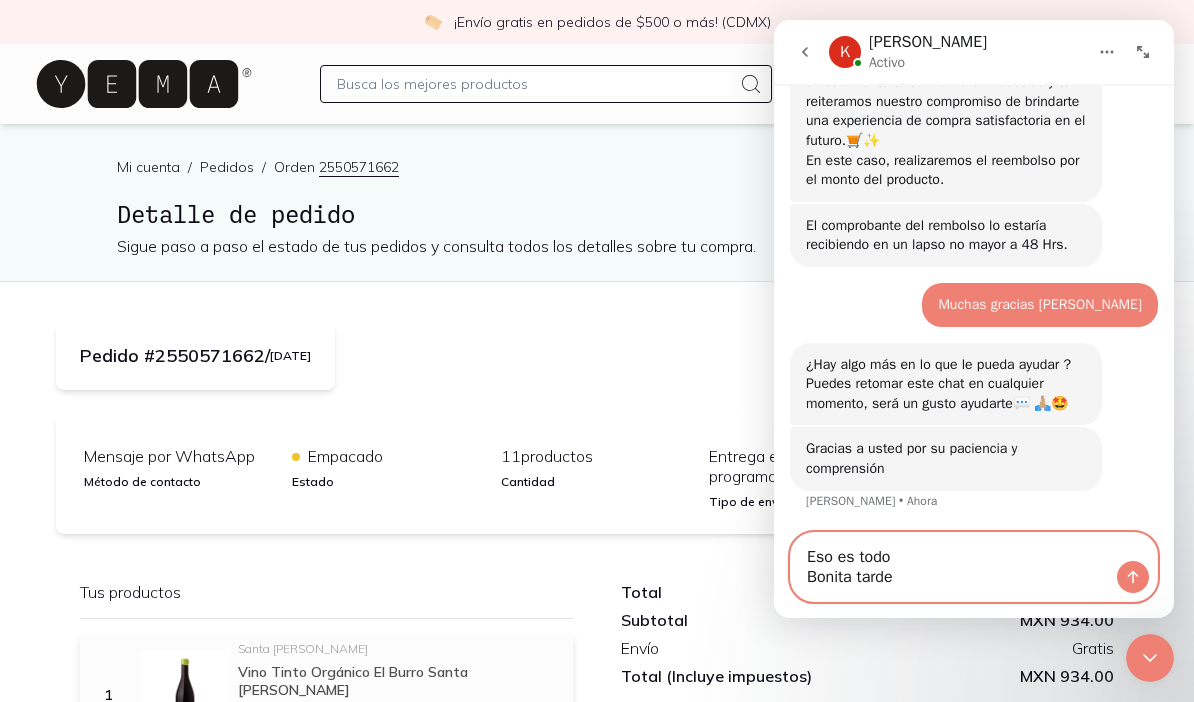 type 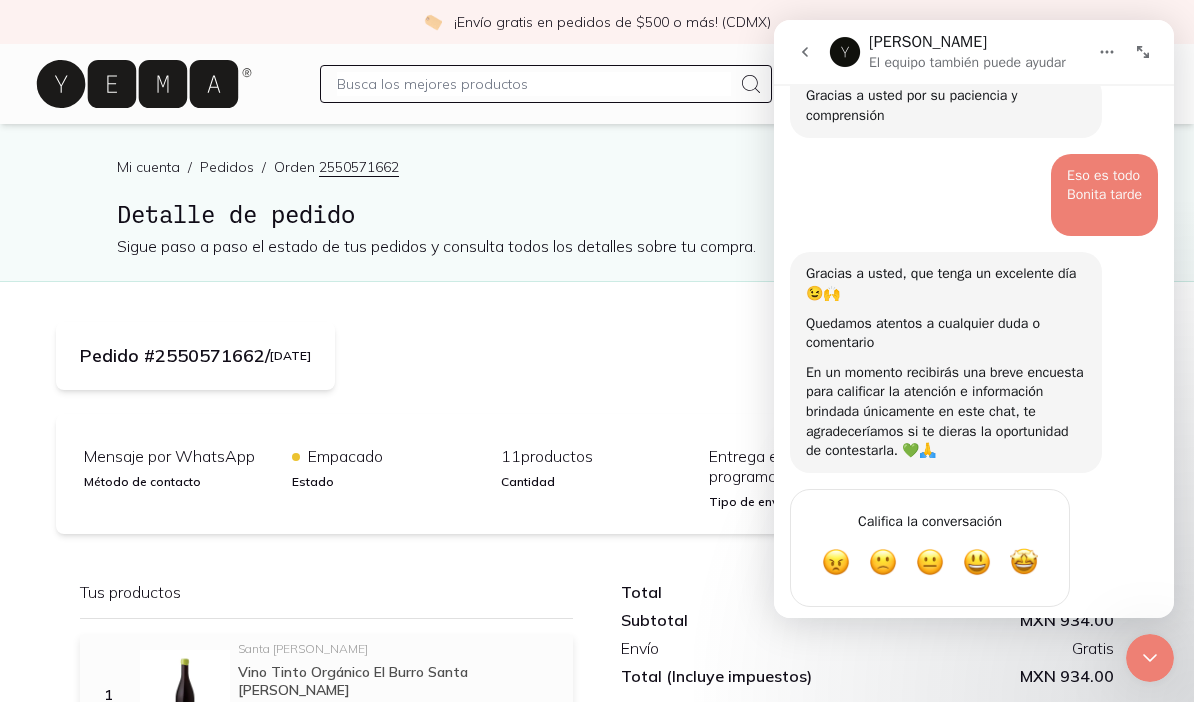 scroll, scrollTop: 1753, scrollLeft: 0, axis: vertical 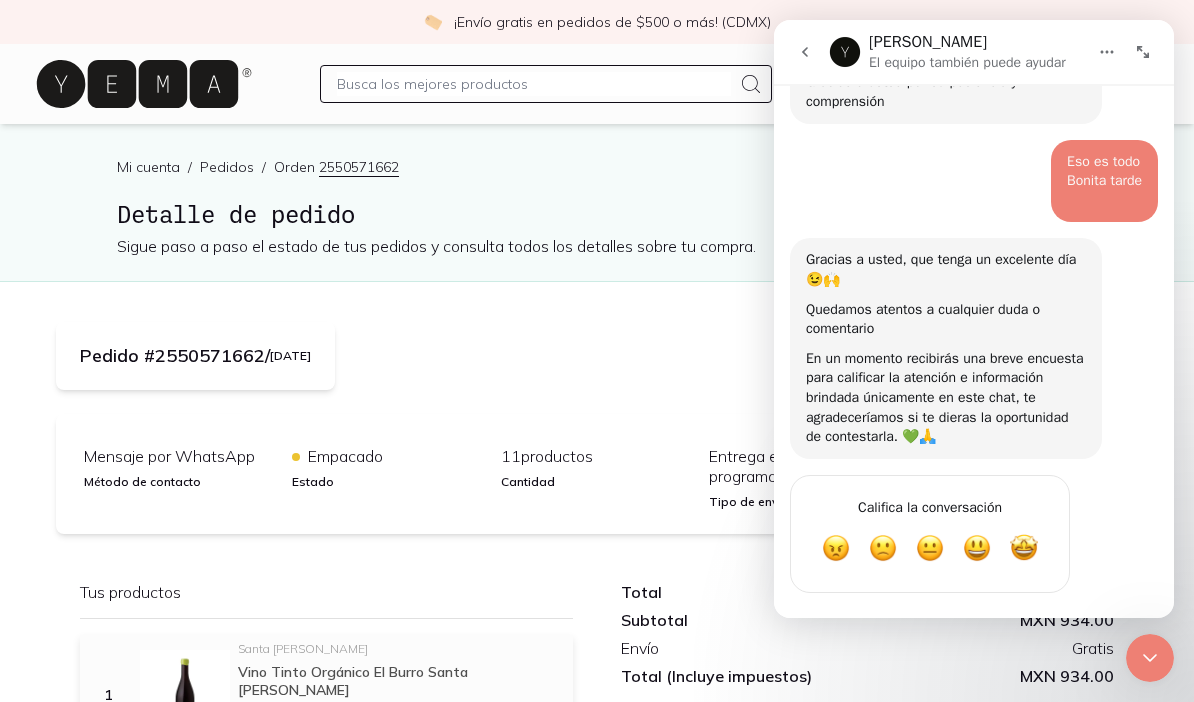 click at bounding box center [1024, 548] 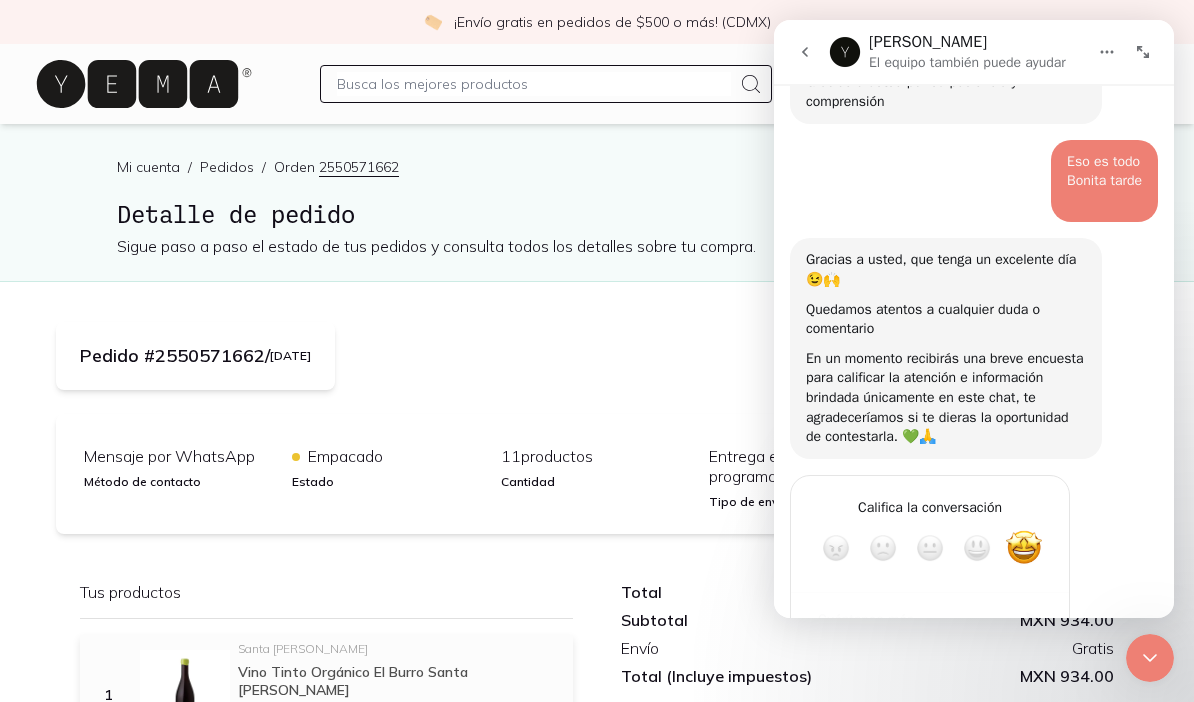 scroll, scrollTop: 230, scrollLeft: 0, axis: vertical 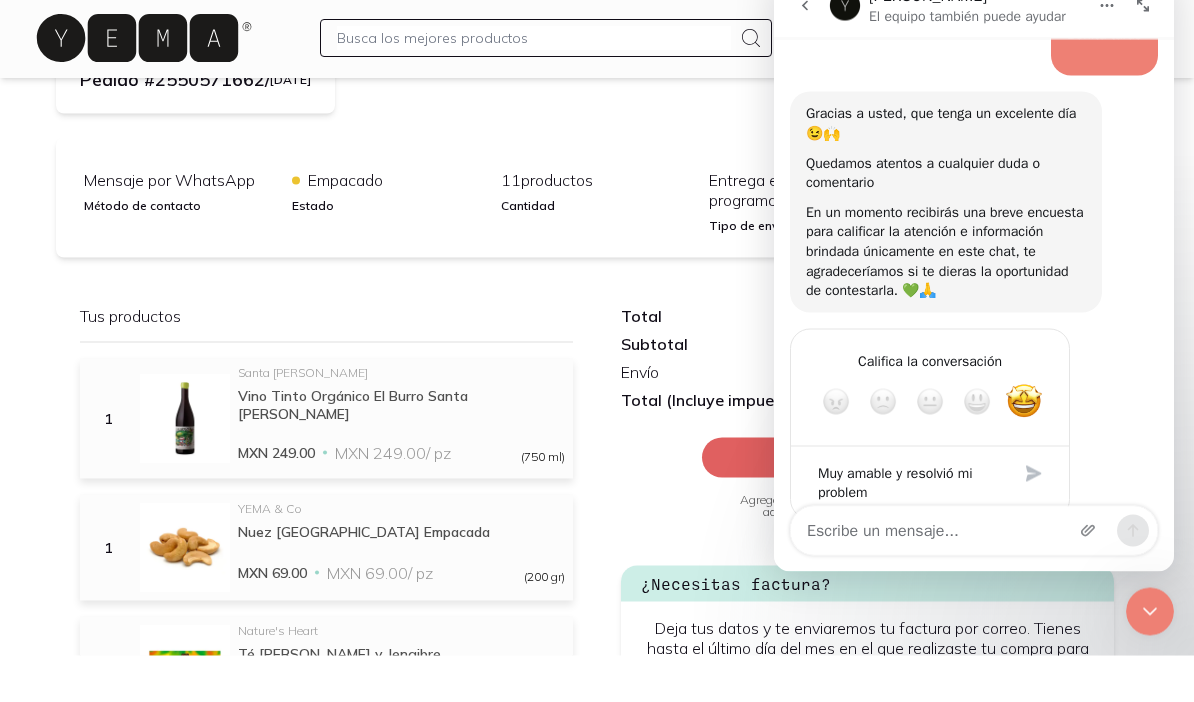 type on "Muy amable y resolvió mi problema" 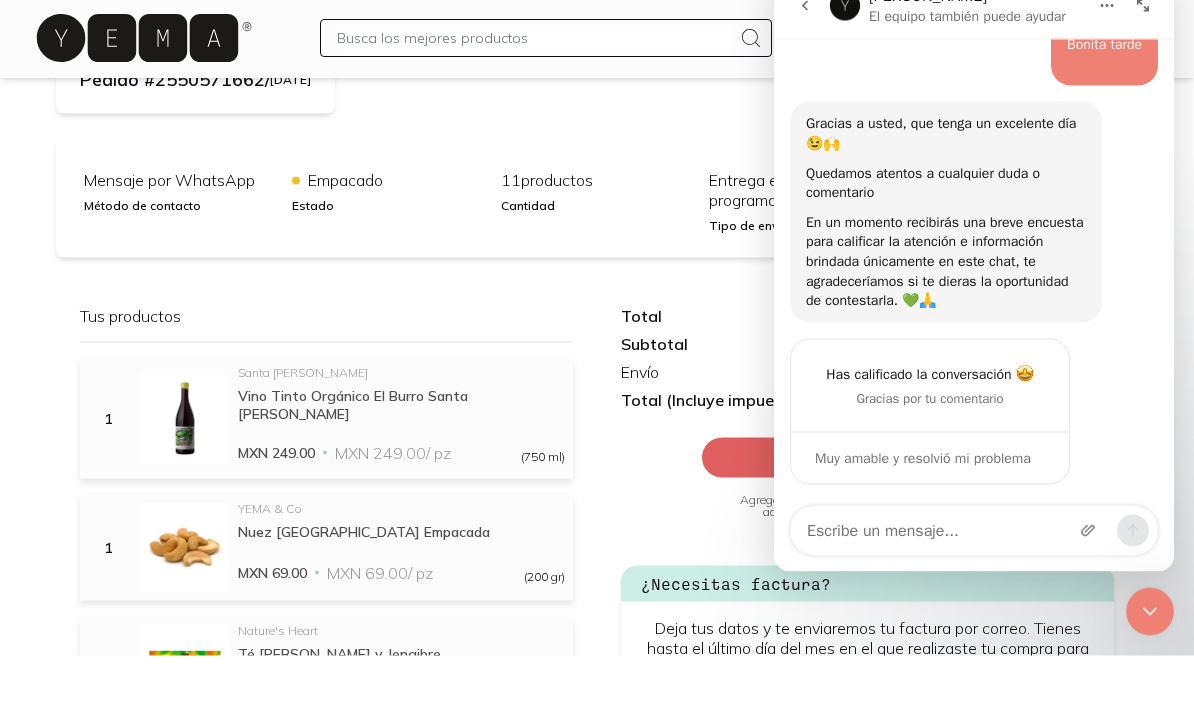 scroll, scrollTop: 1827, scrollLeft: 0, axis: vertical 